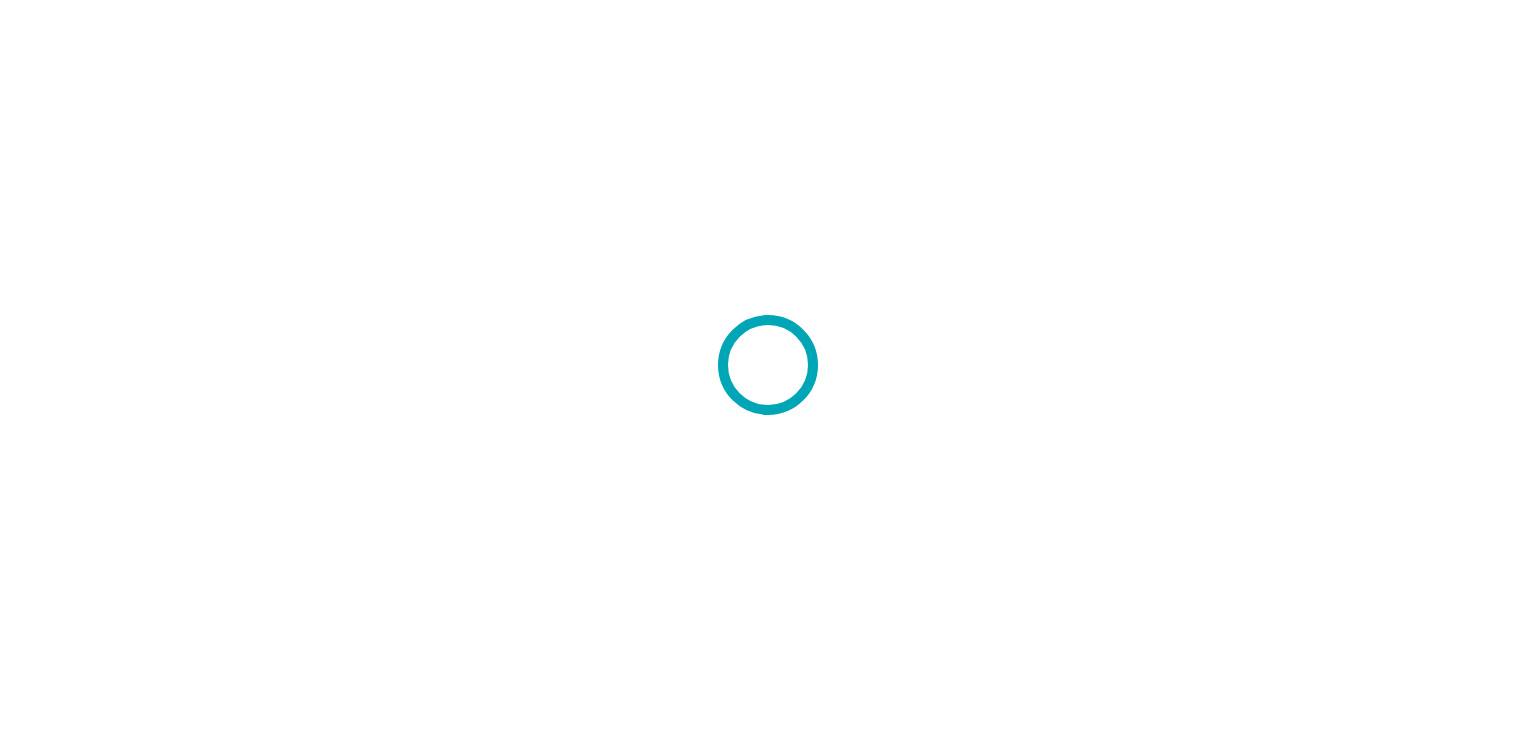 scroll, scrollTop: 0, scrollLeft: 0, axis: both 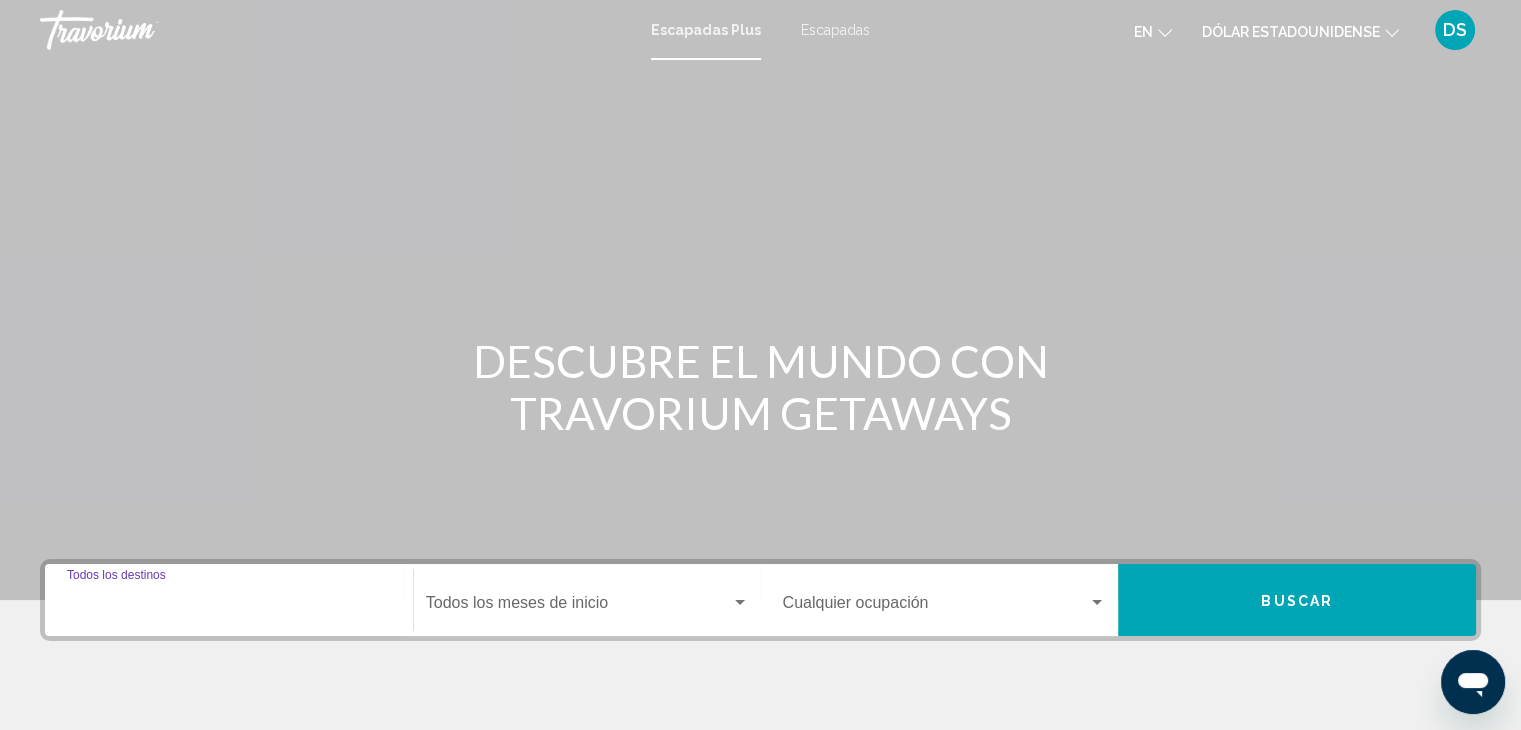 click on "Destino Todos los destinos" at bounding box center (229, 607) 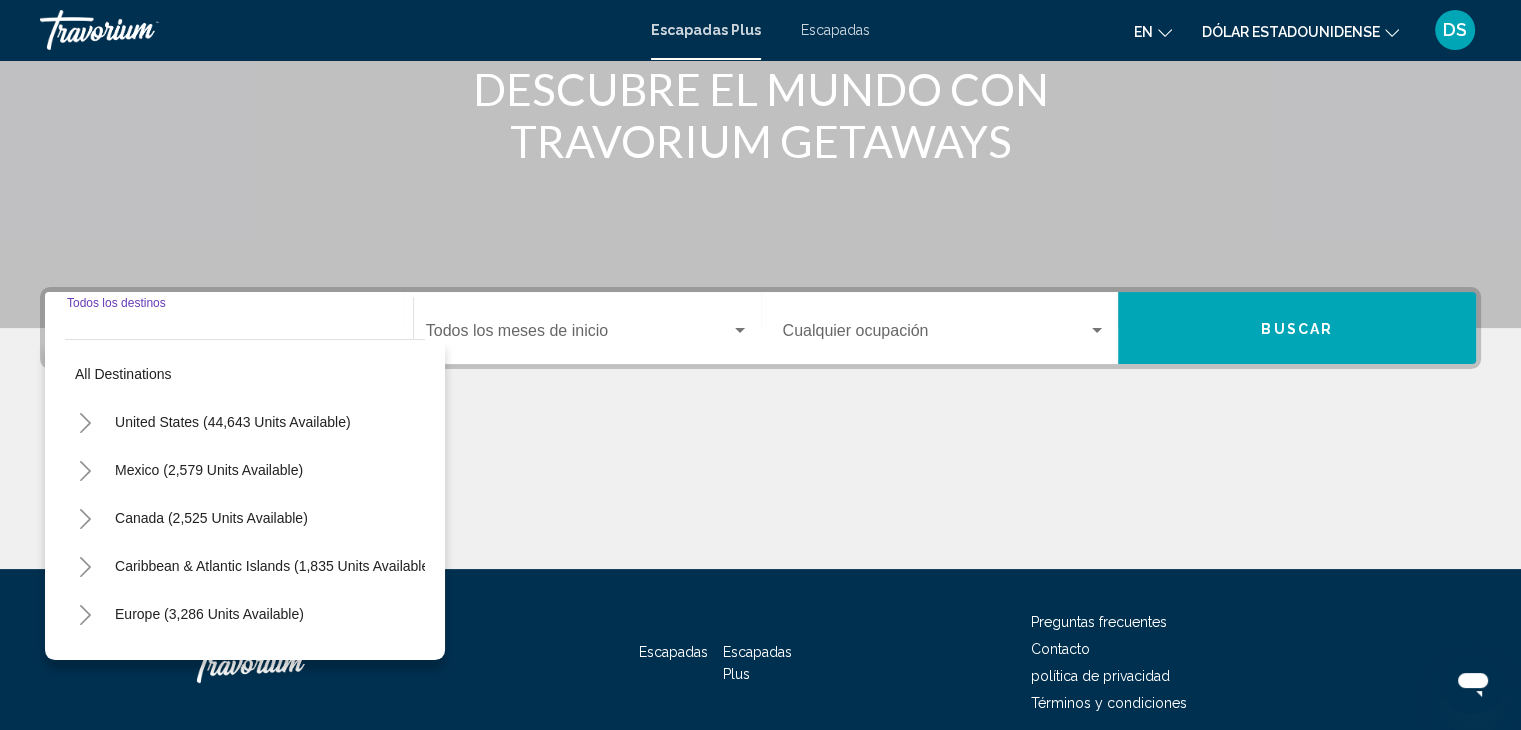 scroll, scrollTop: 356, scrollLeft: 0, axis: vertical 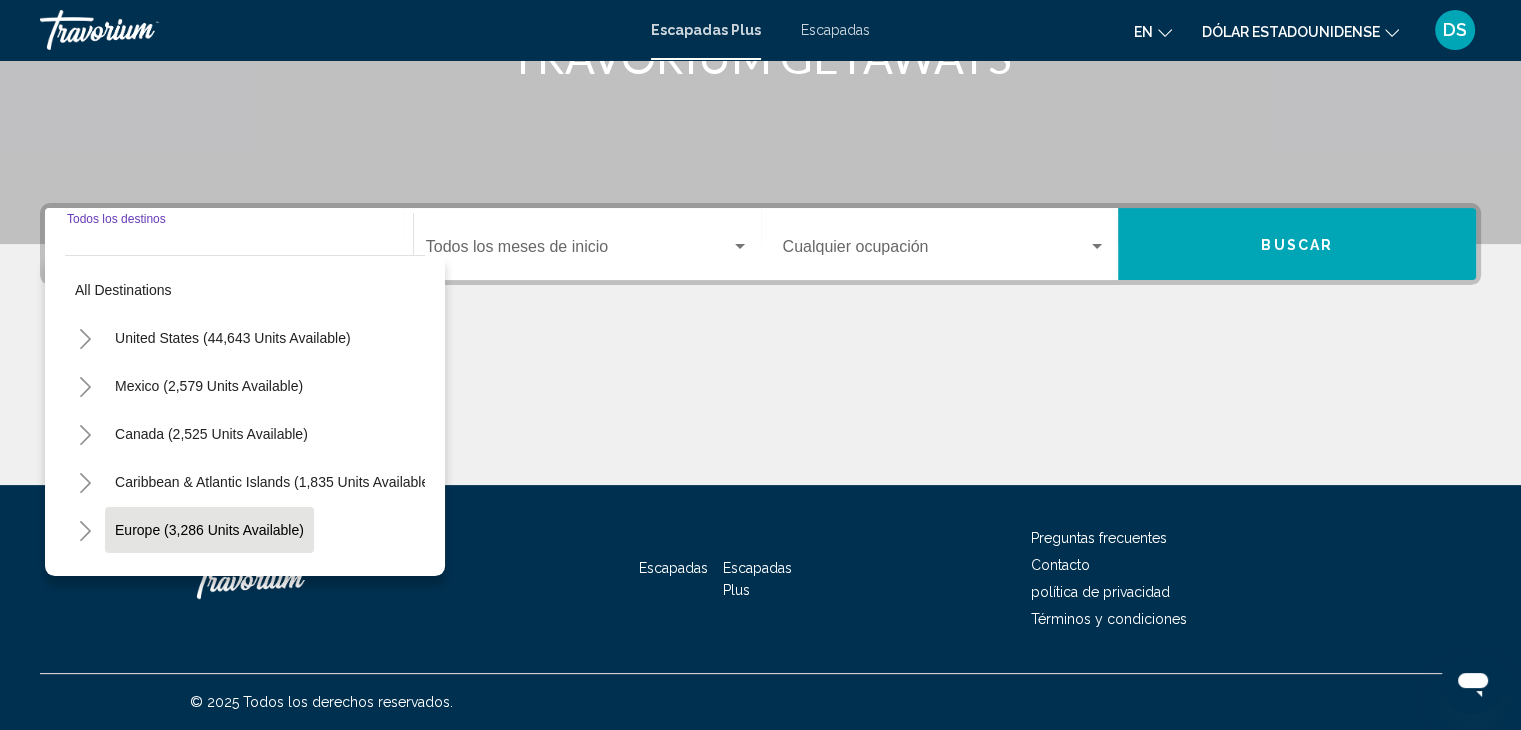 click on "Europe (3,286 units available)" at bounding box center [208, 578] 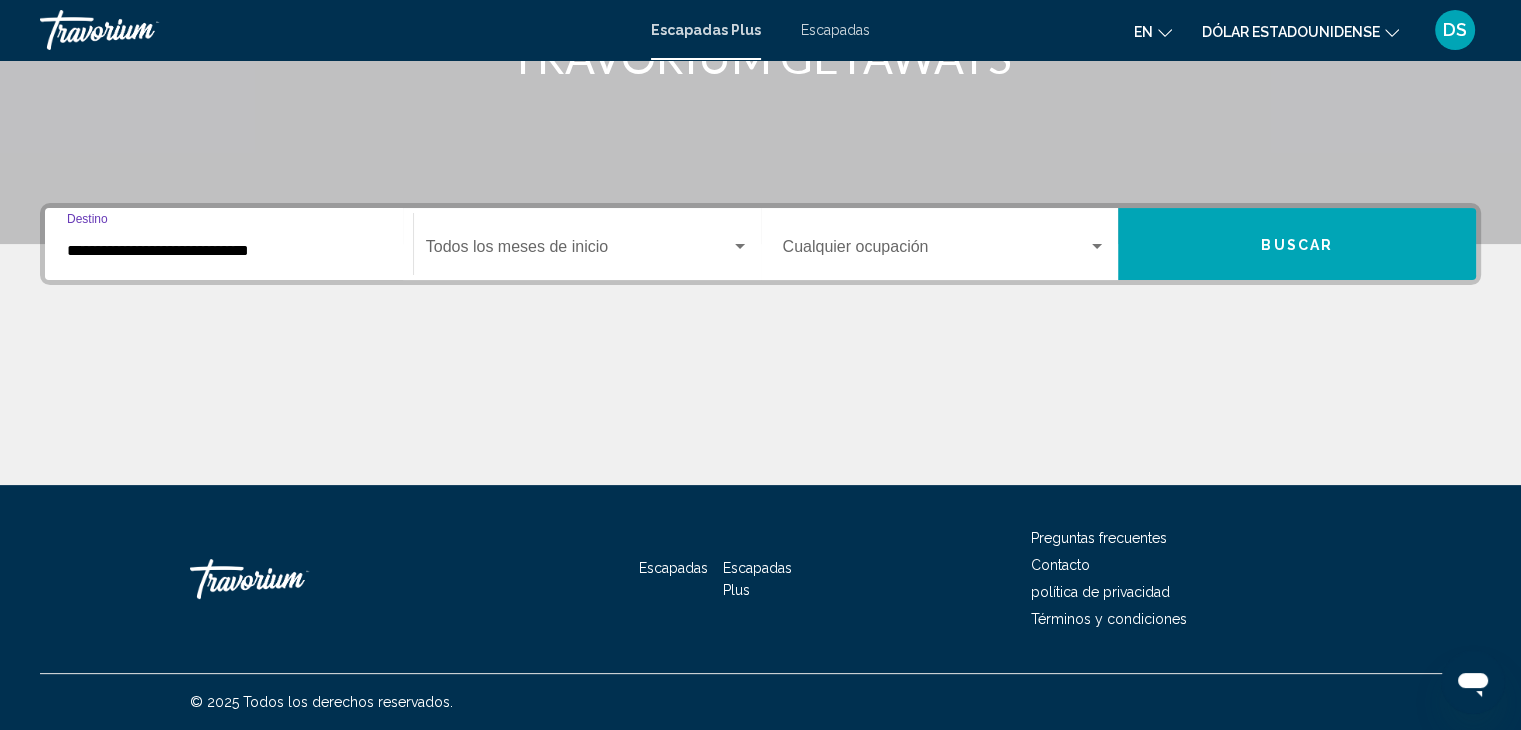 click at bounding box center (578, 251) 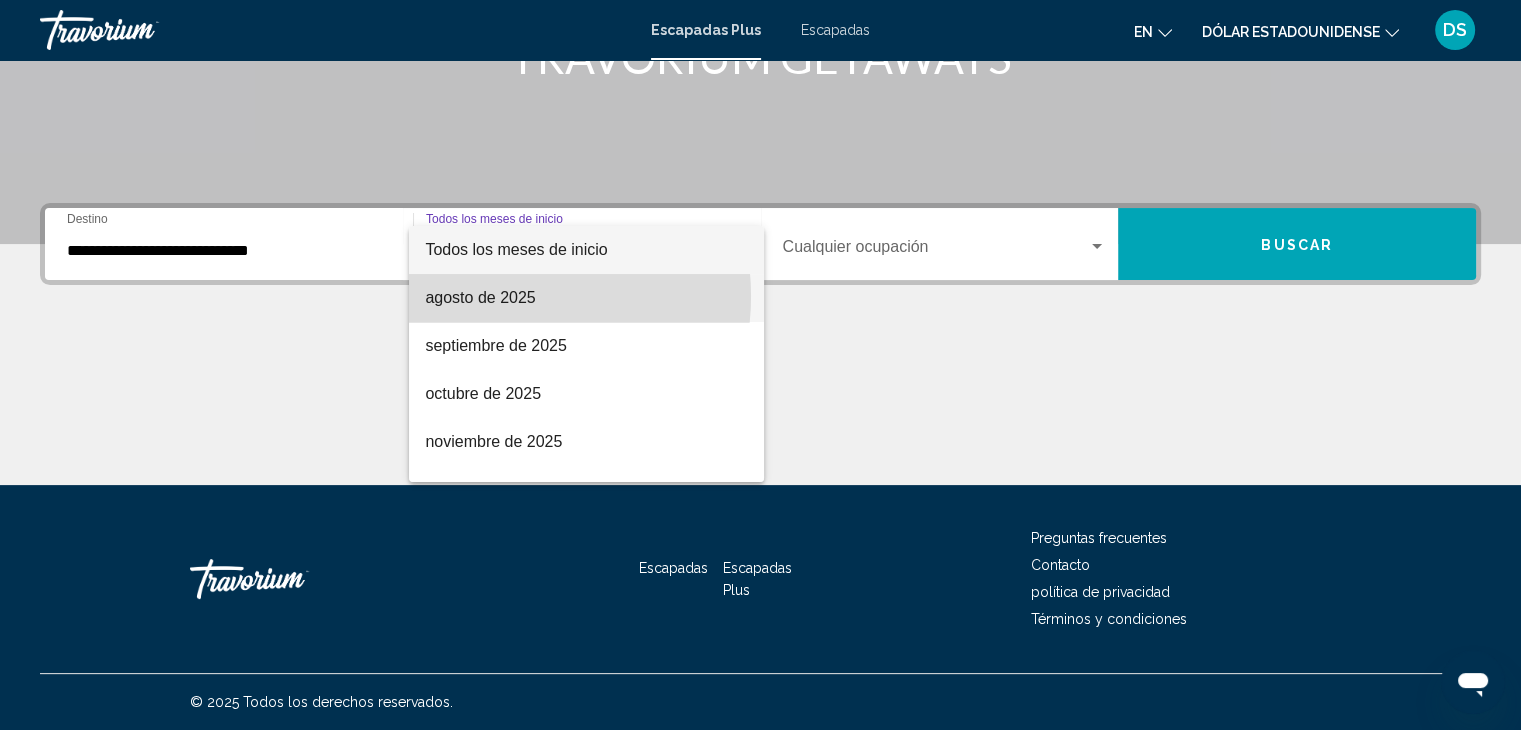 click on "agosto de 2025" at bounding box center [480, 297] 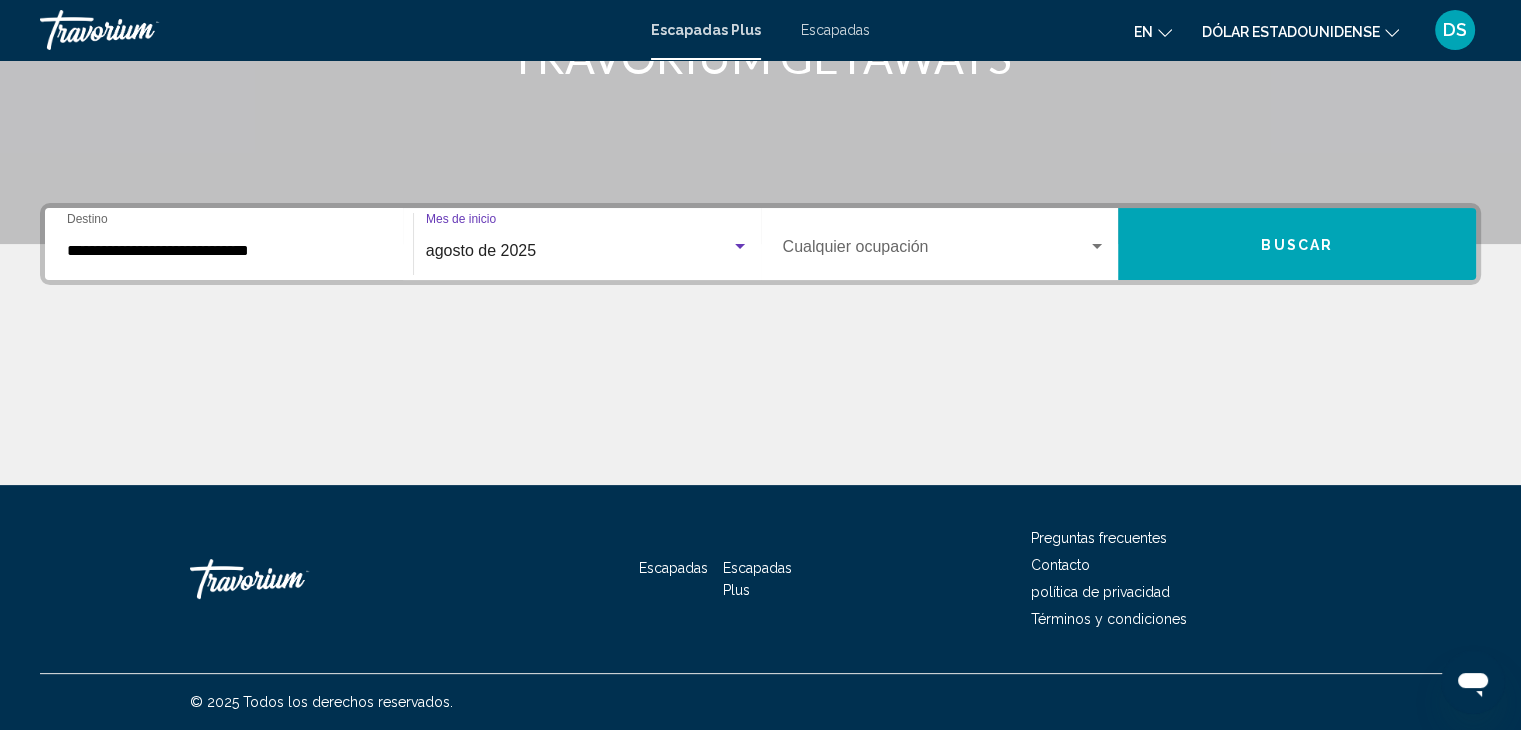 click at bounding box center (936, 251) 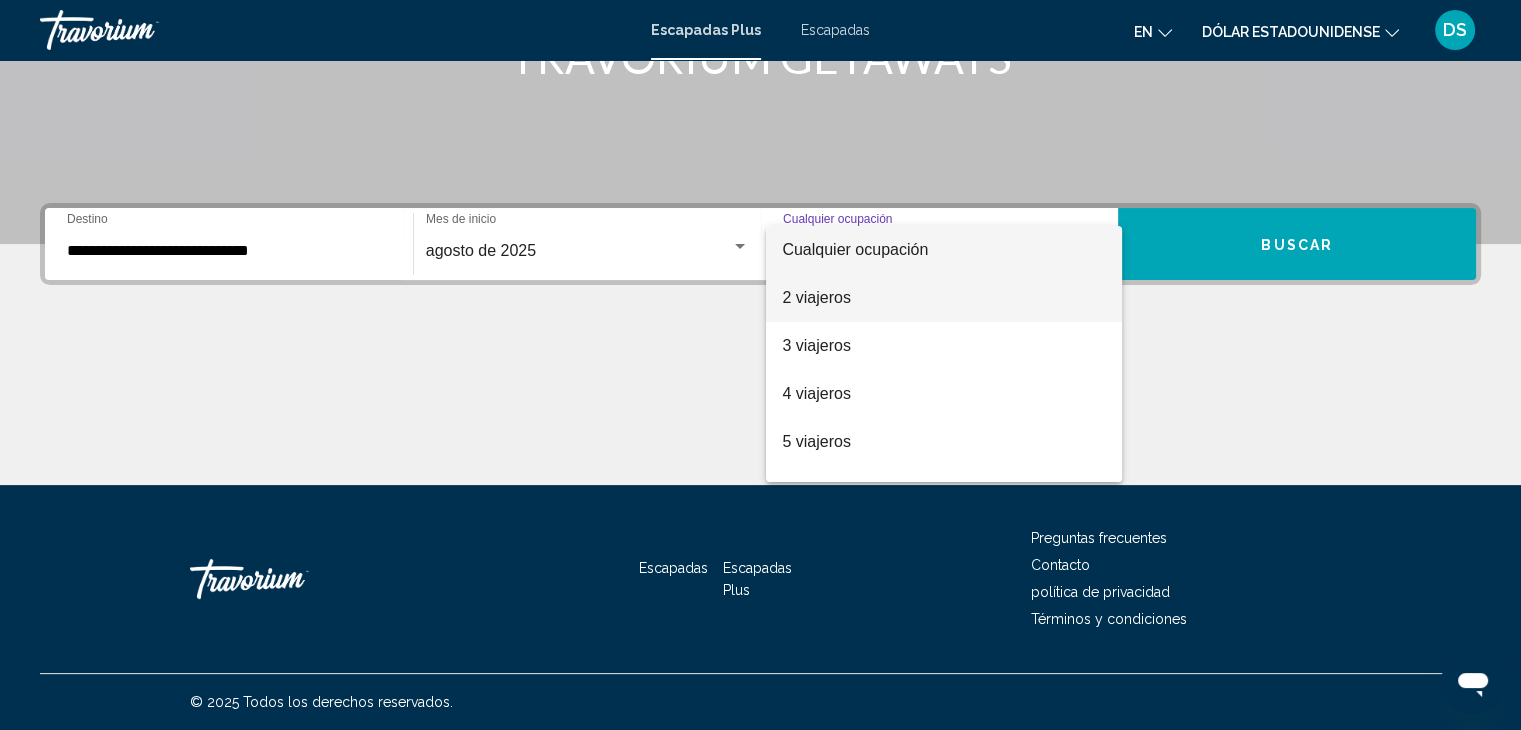 click on "2 viajeros" at bounding box center (816, 297) 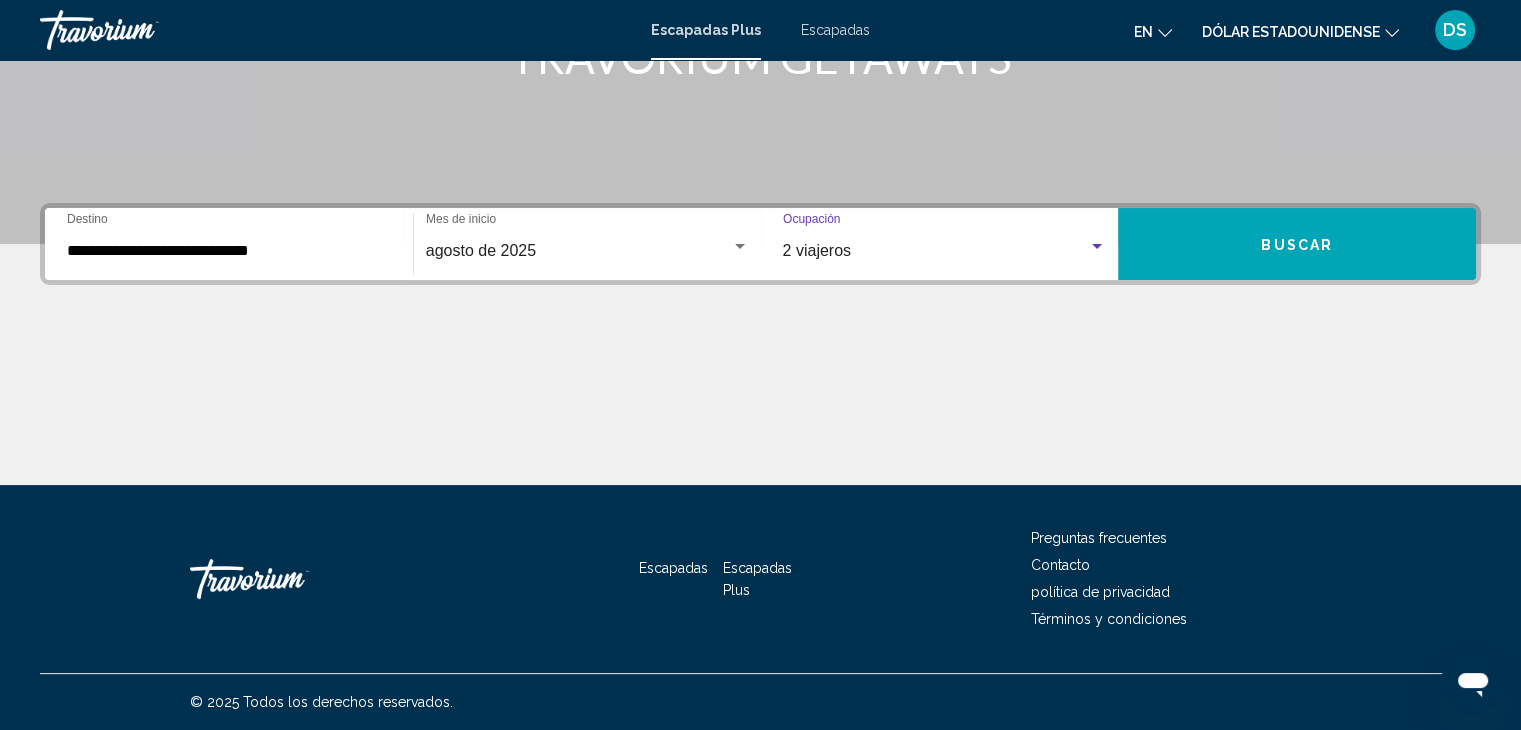 click on "Buscar" at bounding box center (1297, 245) 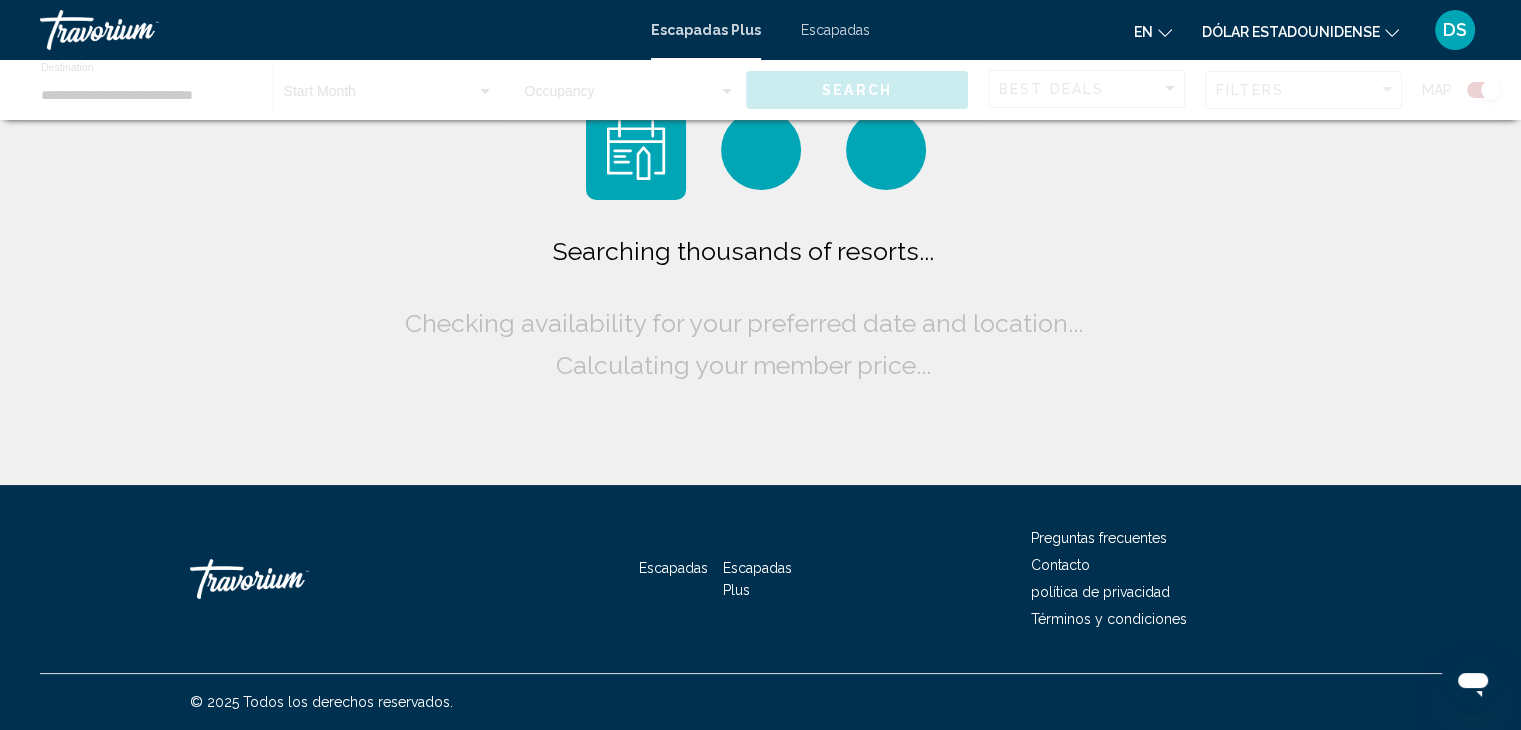 scroll, scrollTop: 0, scrollLeft: 0, axis: both 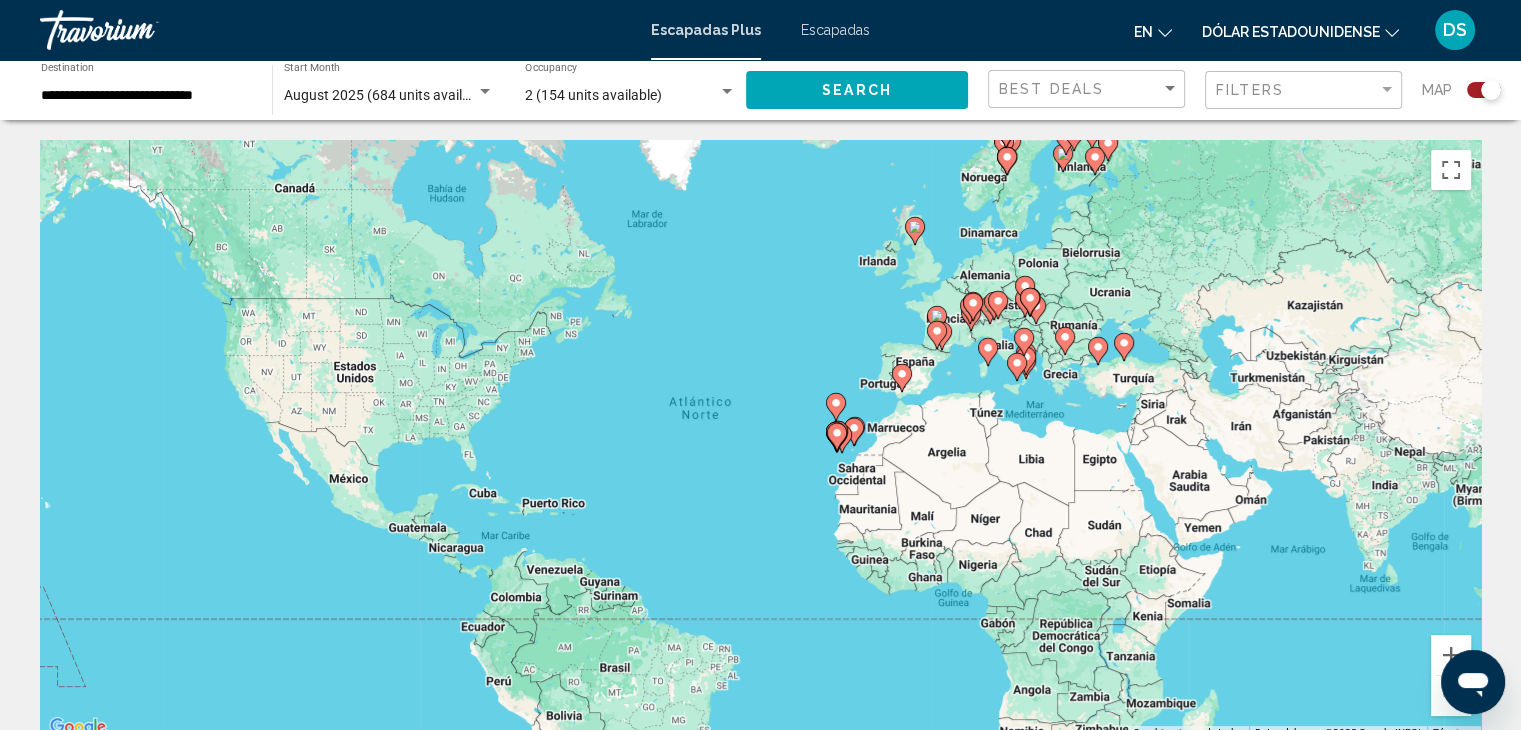 click 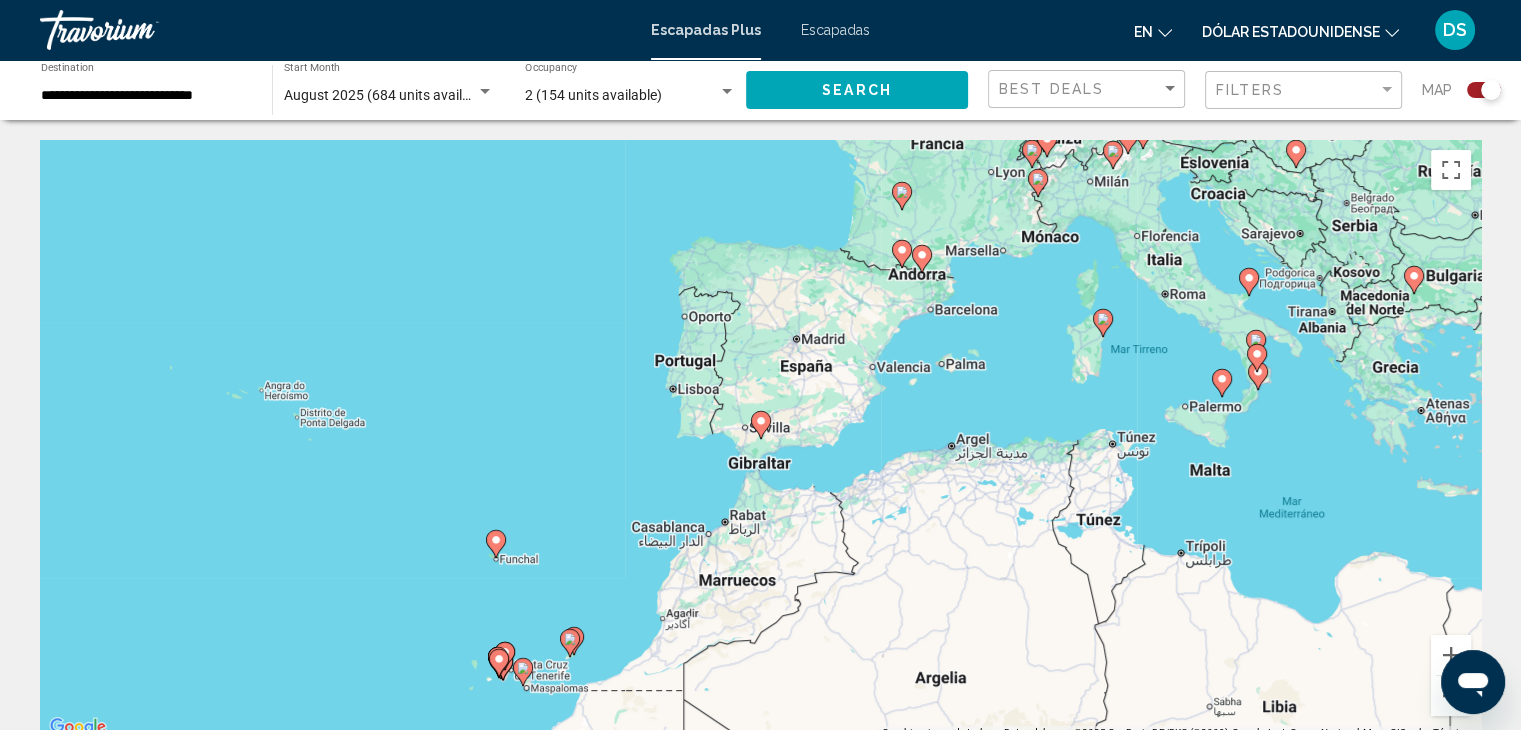 click 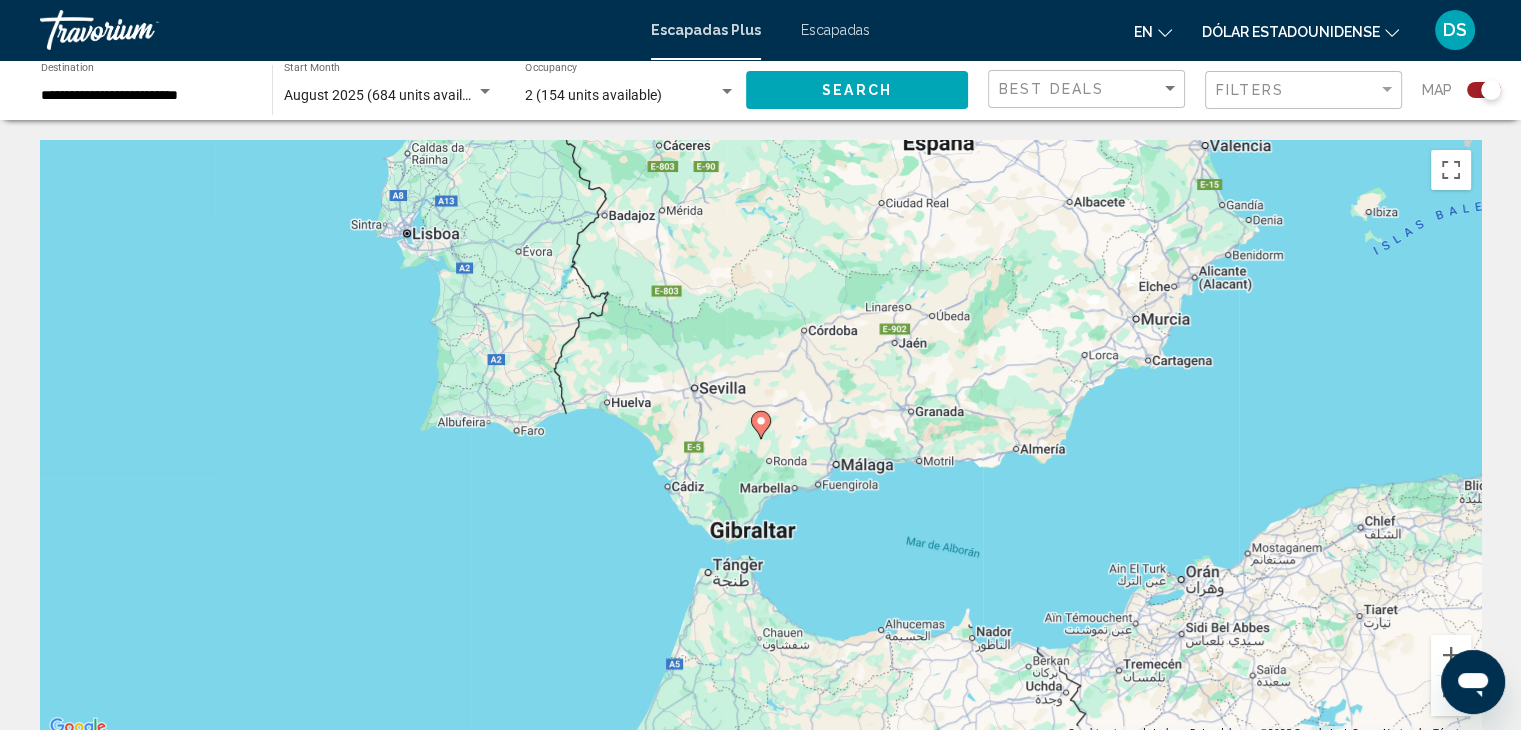 click 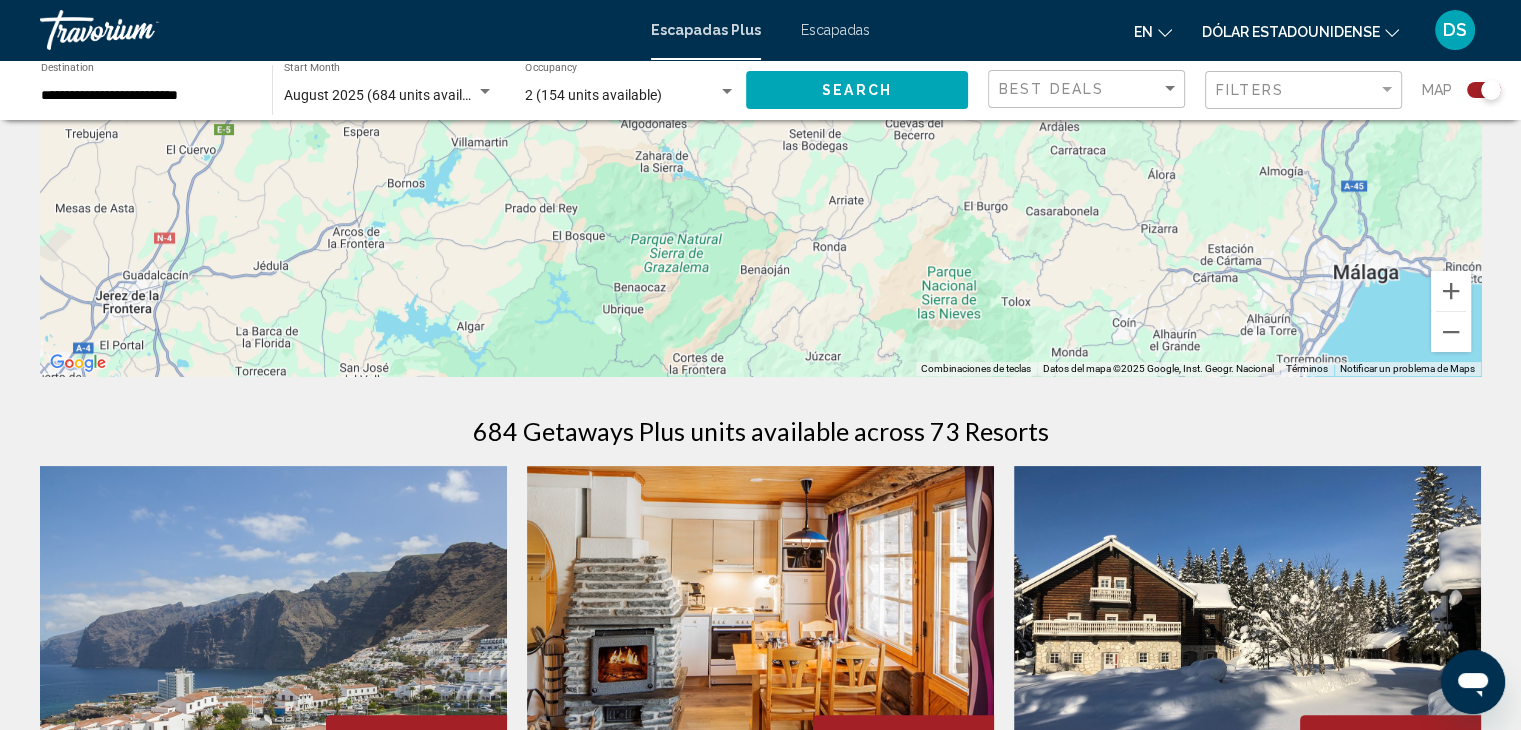scroll, scrollTop: 400, scrollLeft: 0, axis: vertical 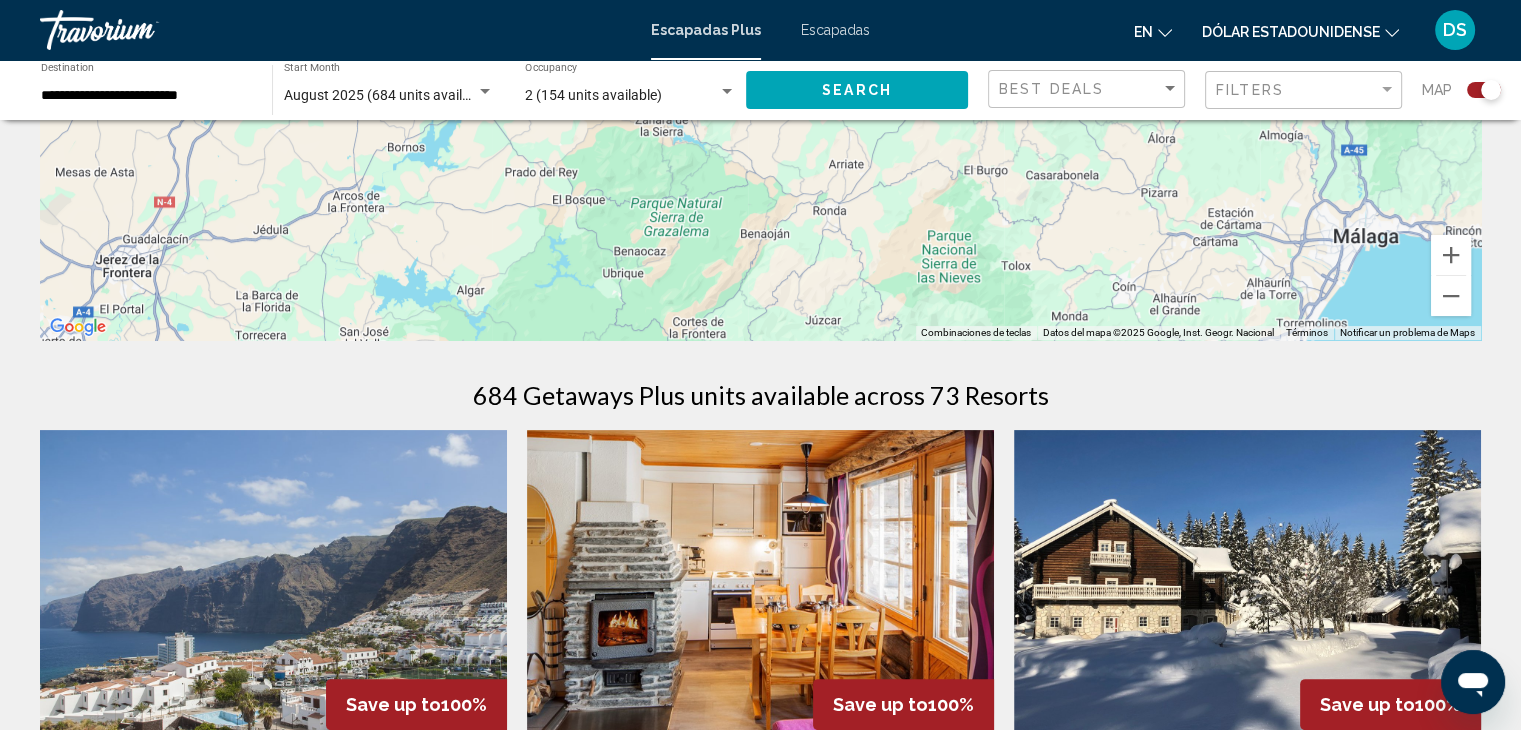 click on "Para desplazarte, pulsa las teclas de flecha.  Para activar la función de arrastre con el teclado, pulsa Alt + Intro. Cuando hayas habilitado esa función, usa las teclas de flecha para mover el marcador. Para completar el arrastre, pulsa Intro. Para cancelar, pulsa Escape." at bounding box center [760, 40] 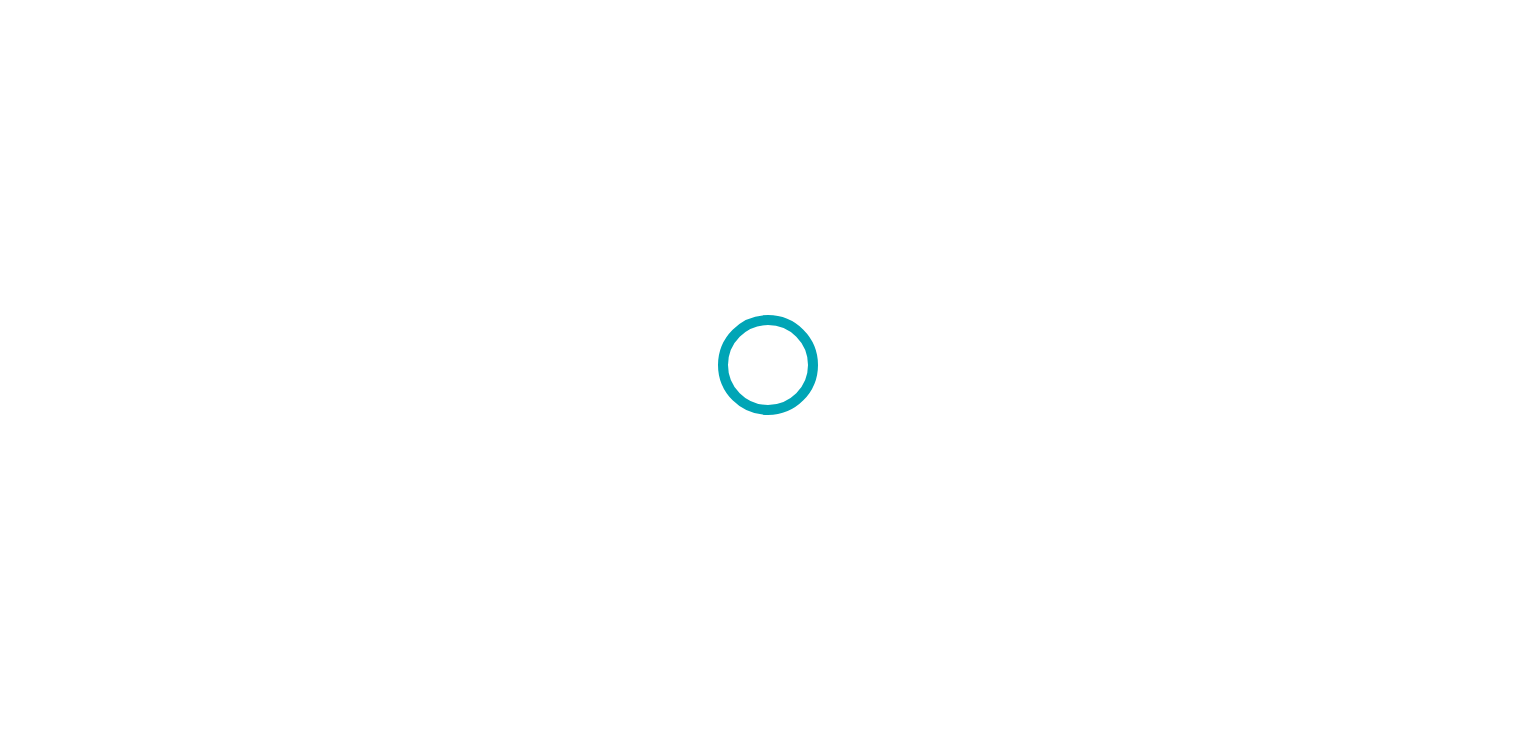 scroll, scrollTop: 0, scrollLeft: 0, axis: both 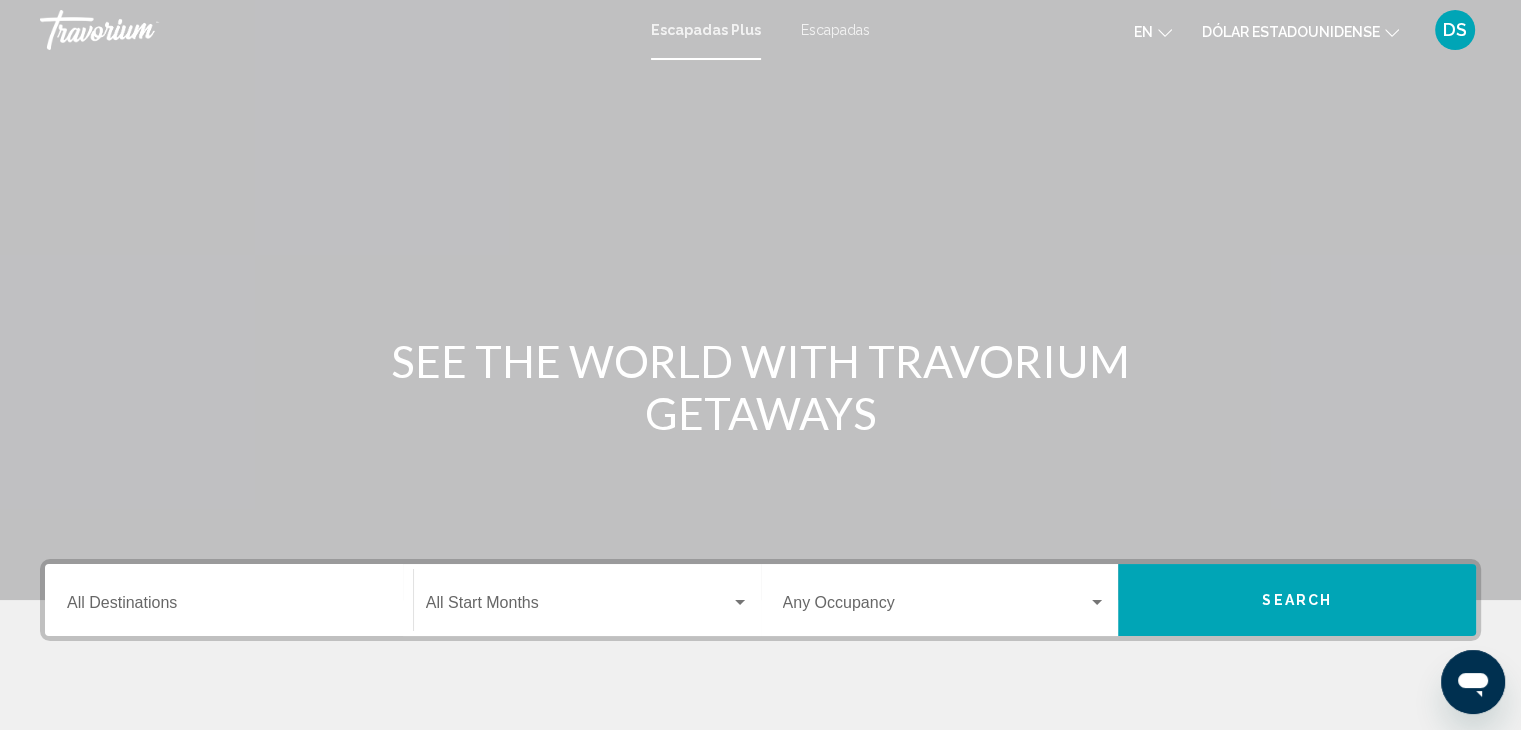 click at bounding box center (760, 300) 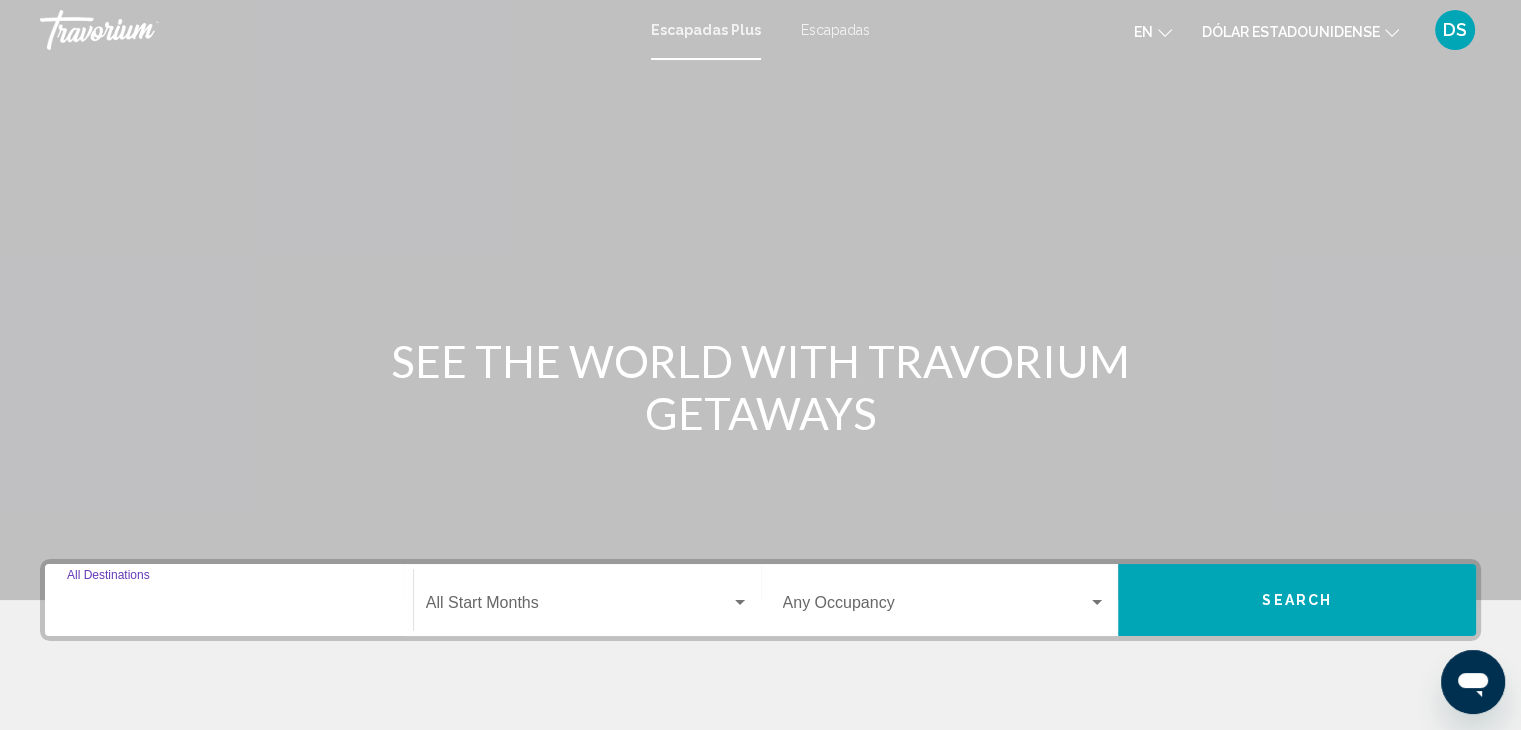click on "Destination All Destinations" at bounding box center (229, 607) 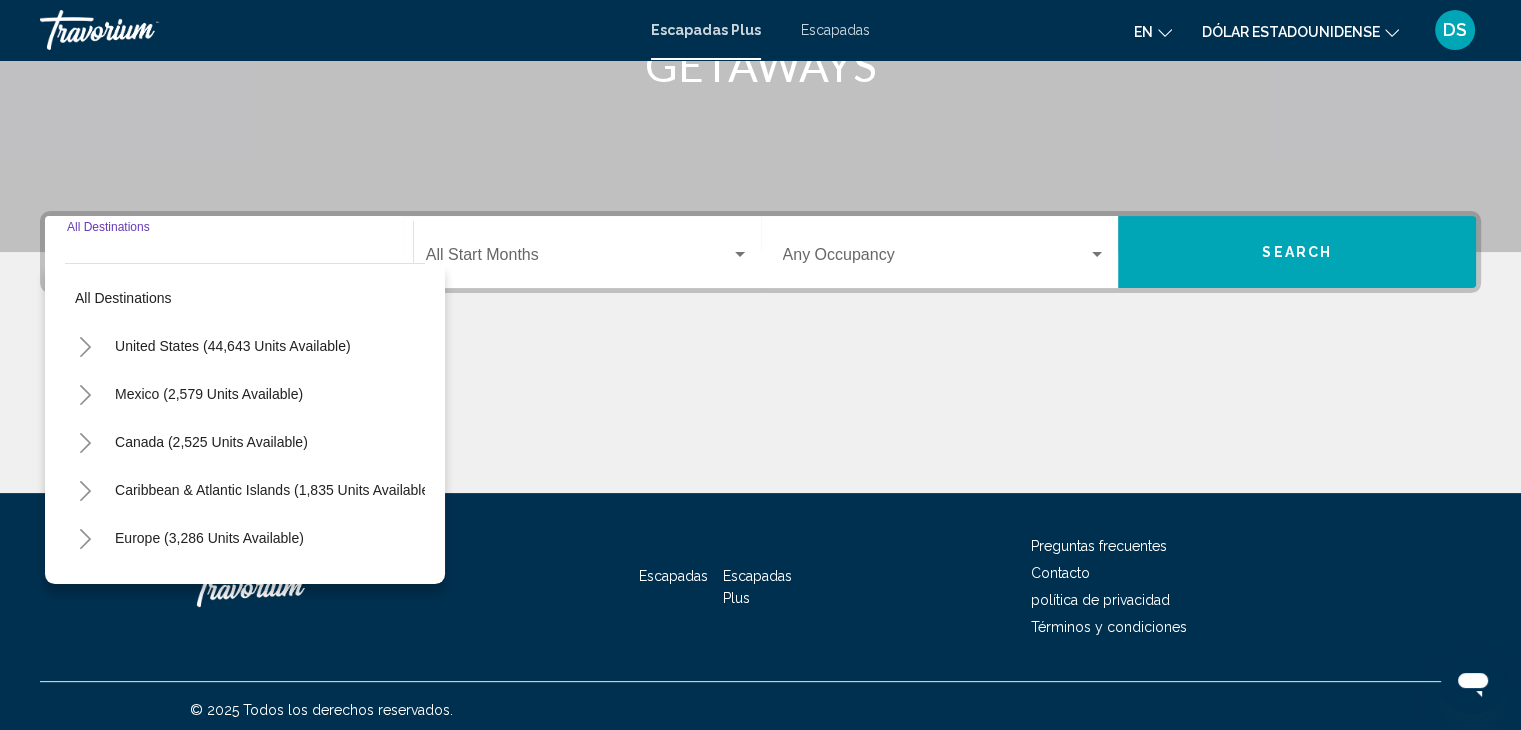 scroll, scrollTop: 356, scrollLeft: 0, axis: vertical 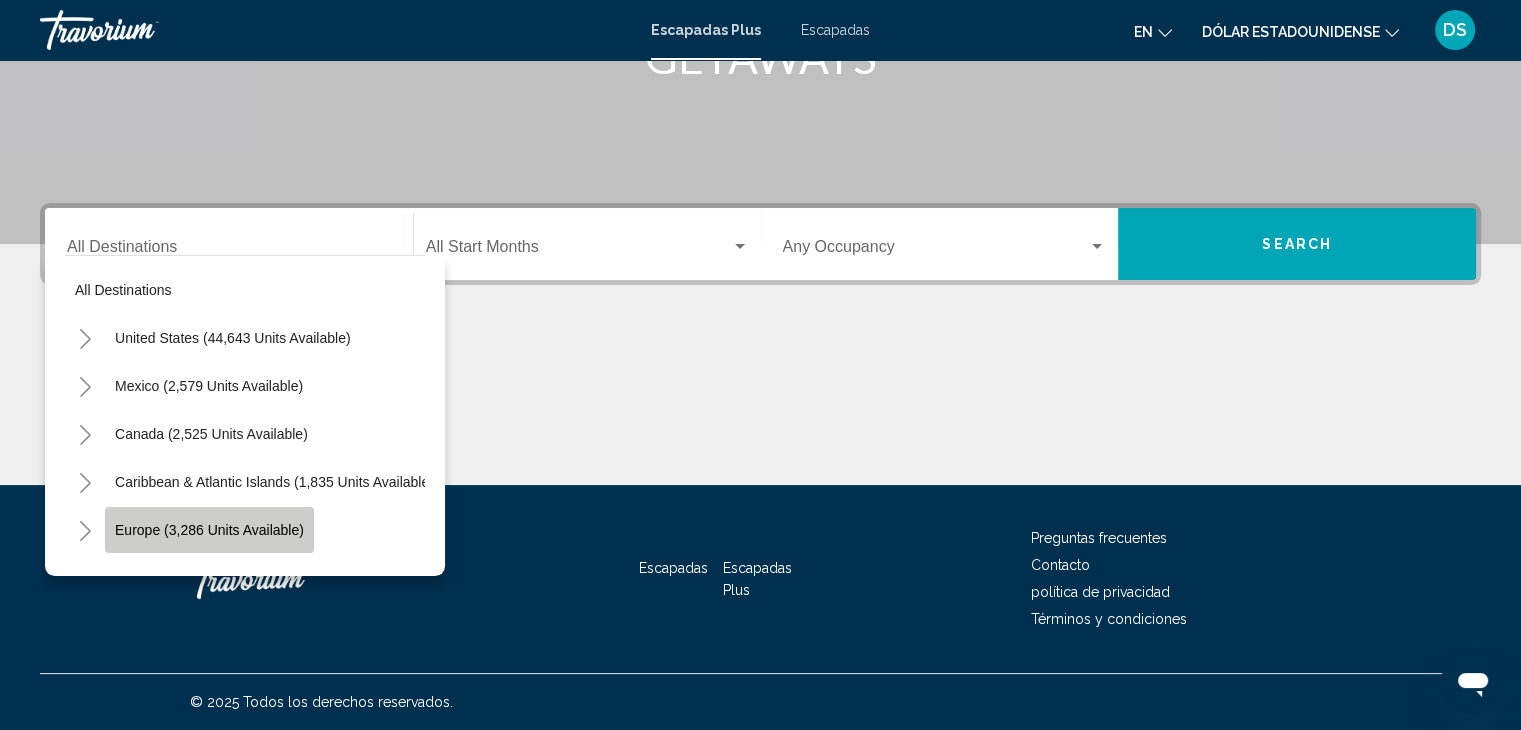 click on "Europe (3,286 units available)" 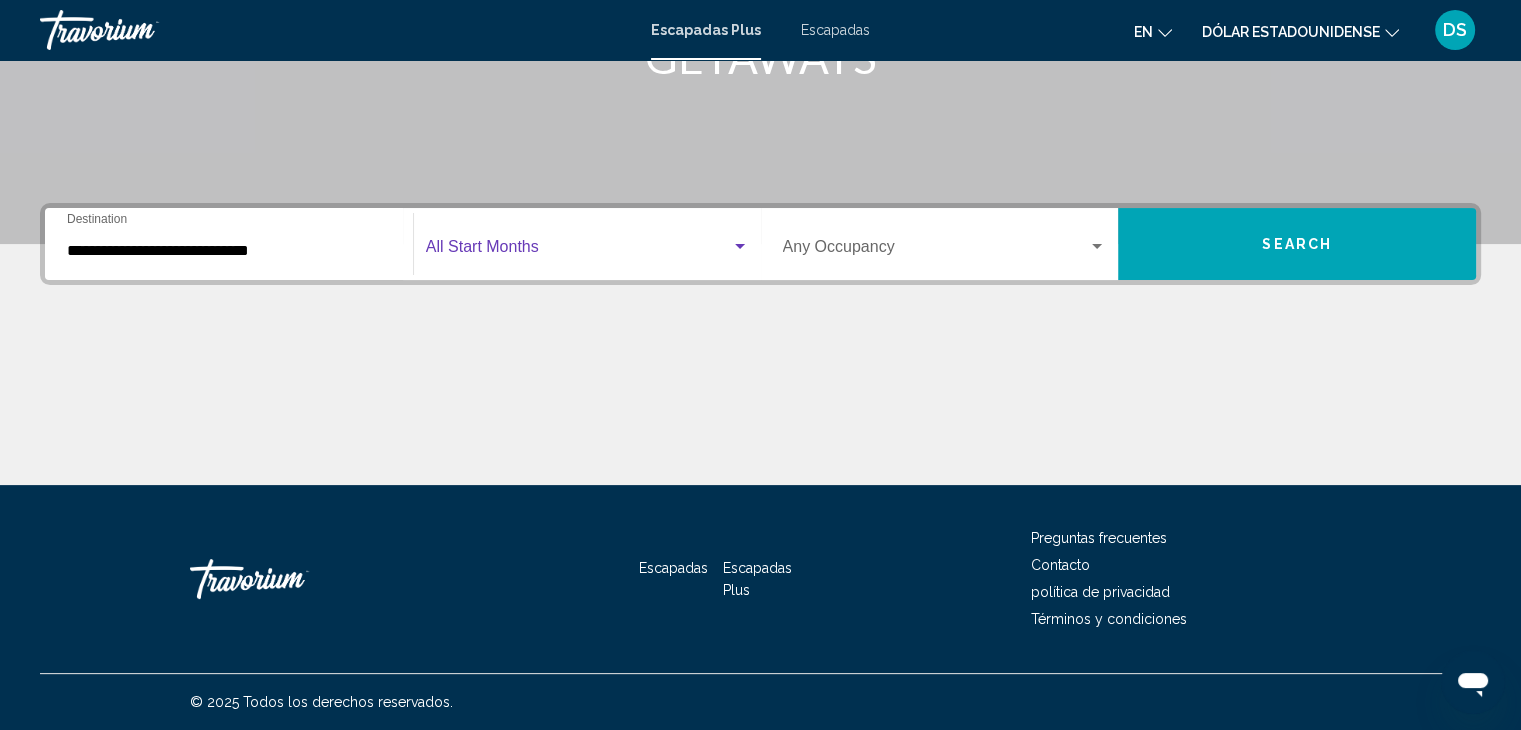 click at bounding box center (740, 247) 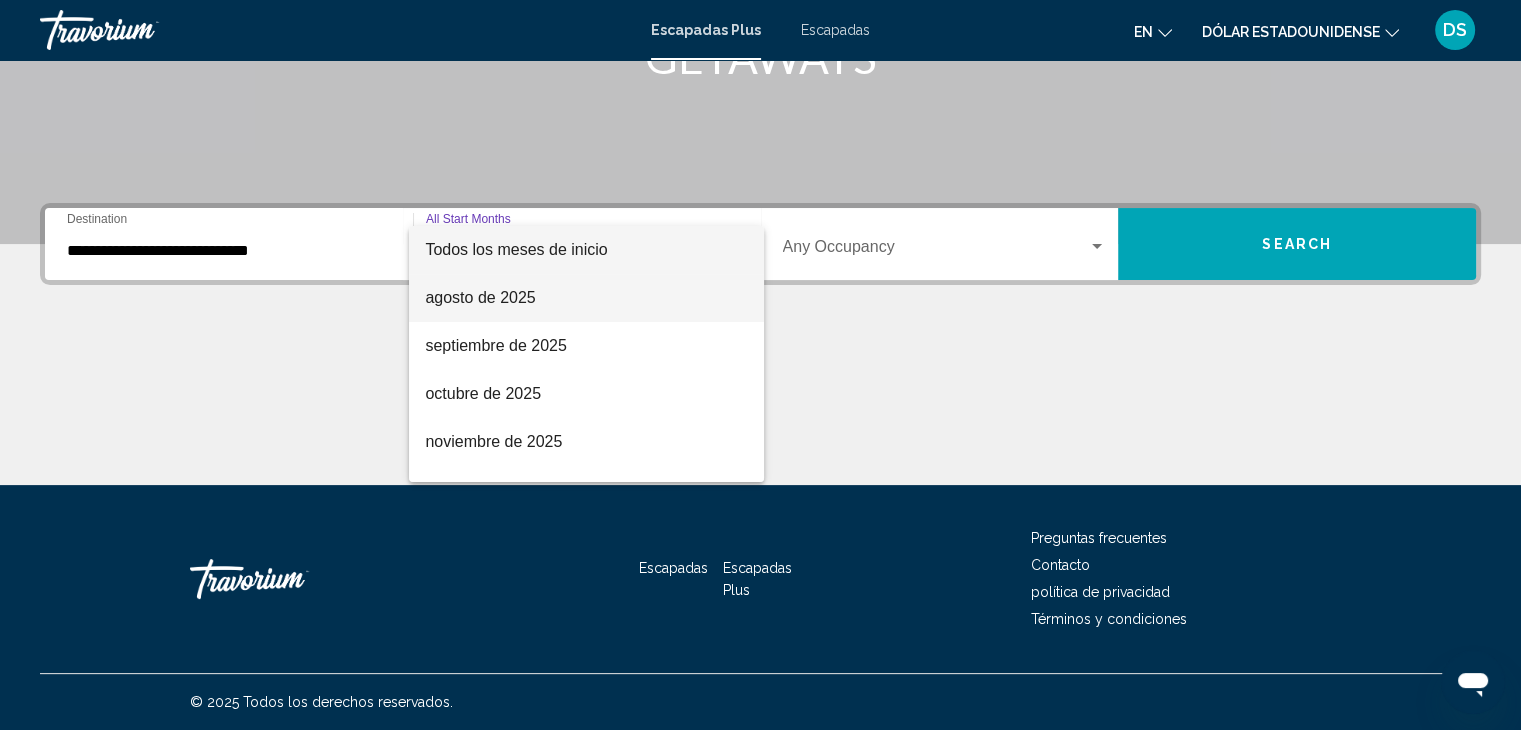 click on "agosto de 2025" at bounding box center [586, 298] 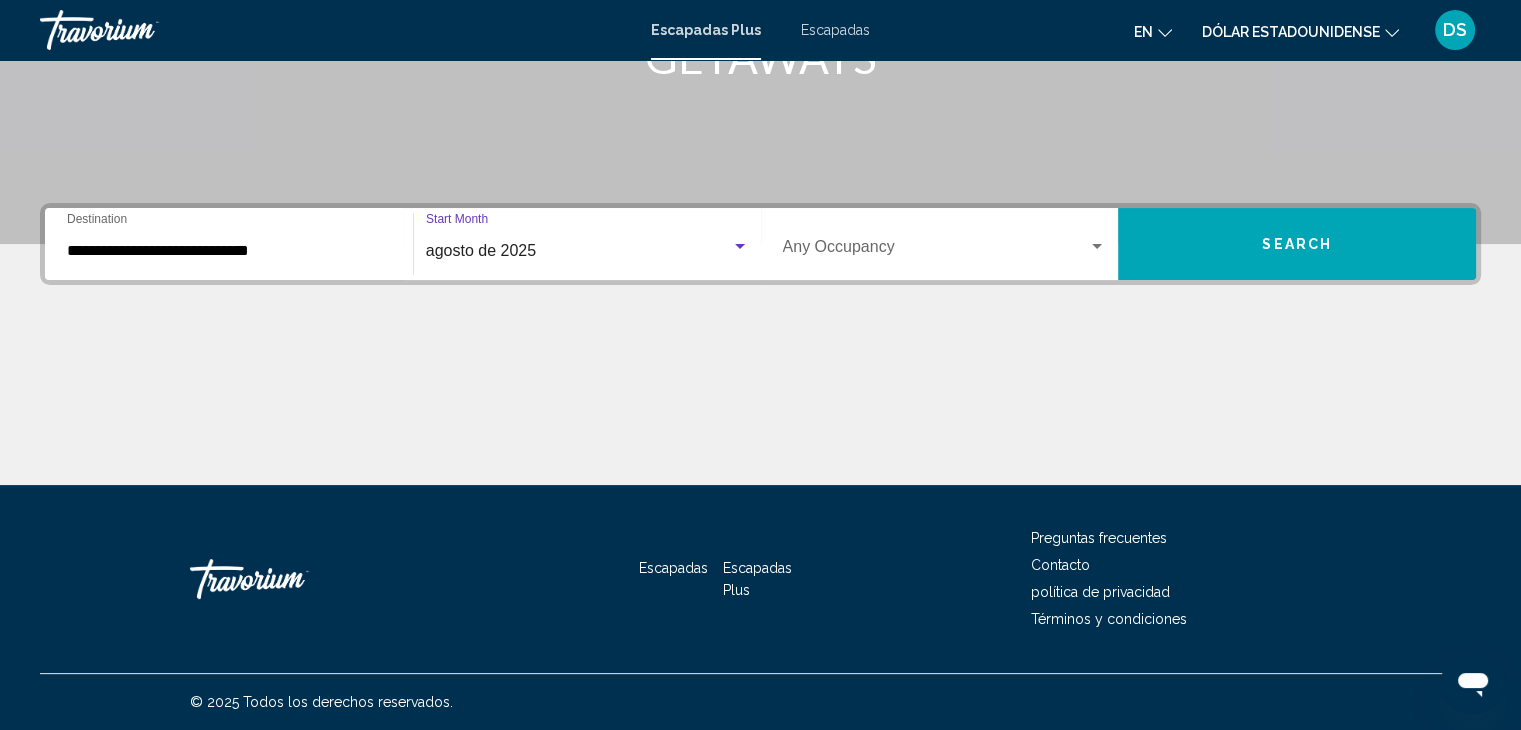 click at bounding box center (936, 251) 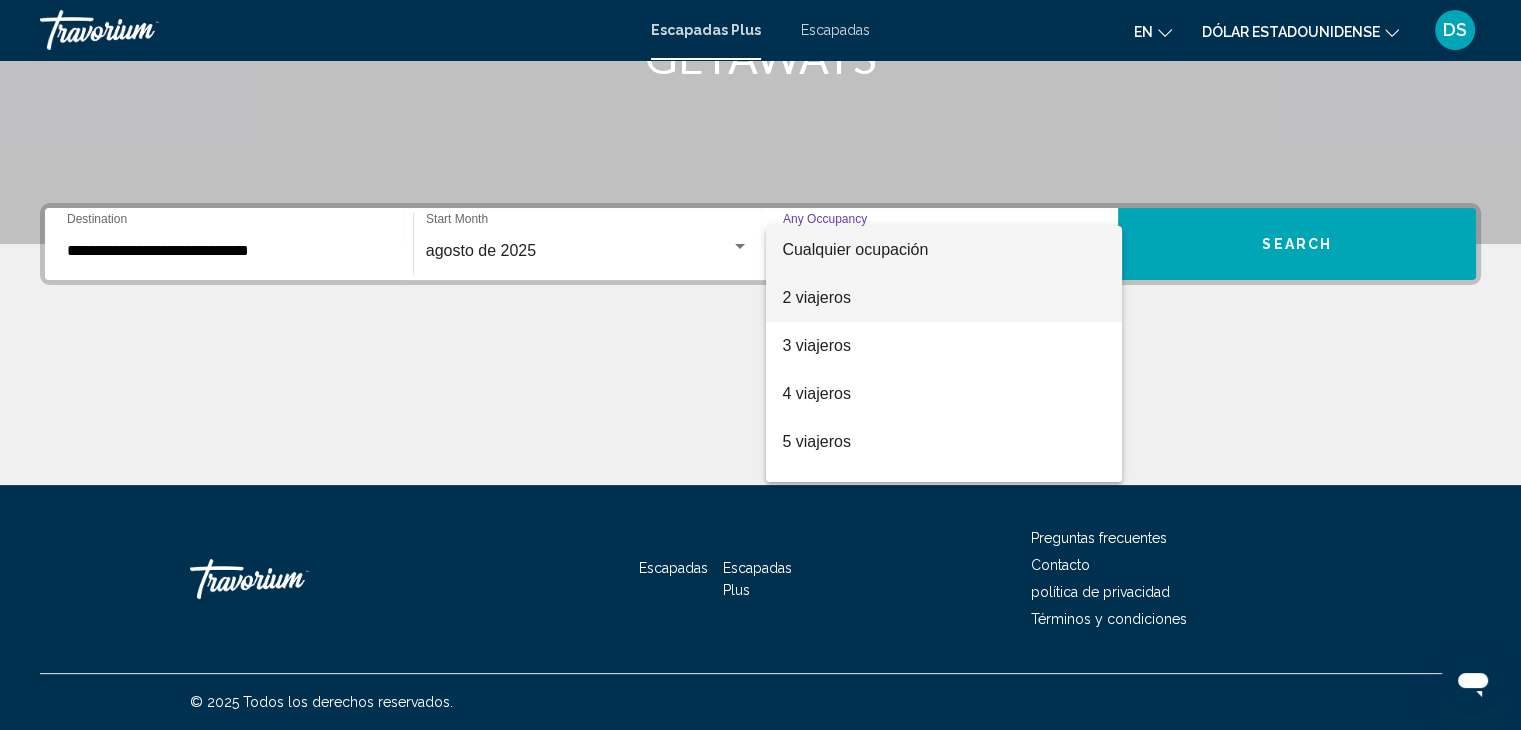 click on "2 viajeros" at bounding box center (816, 297) 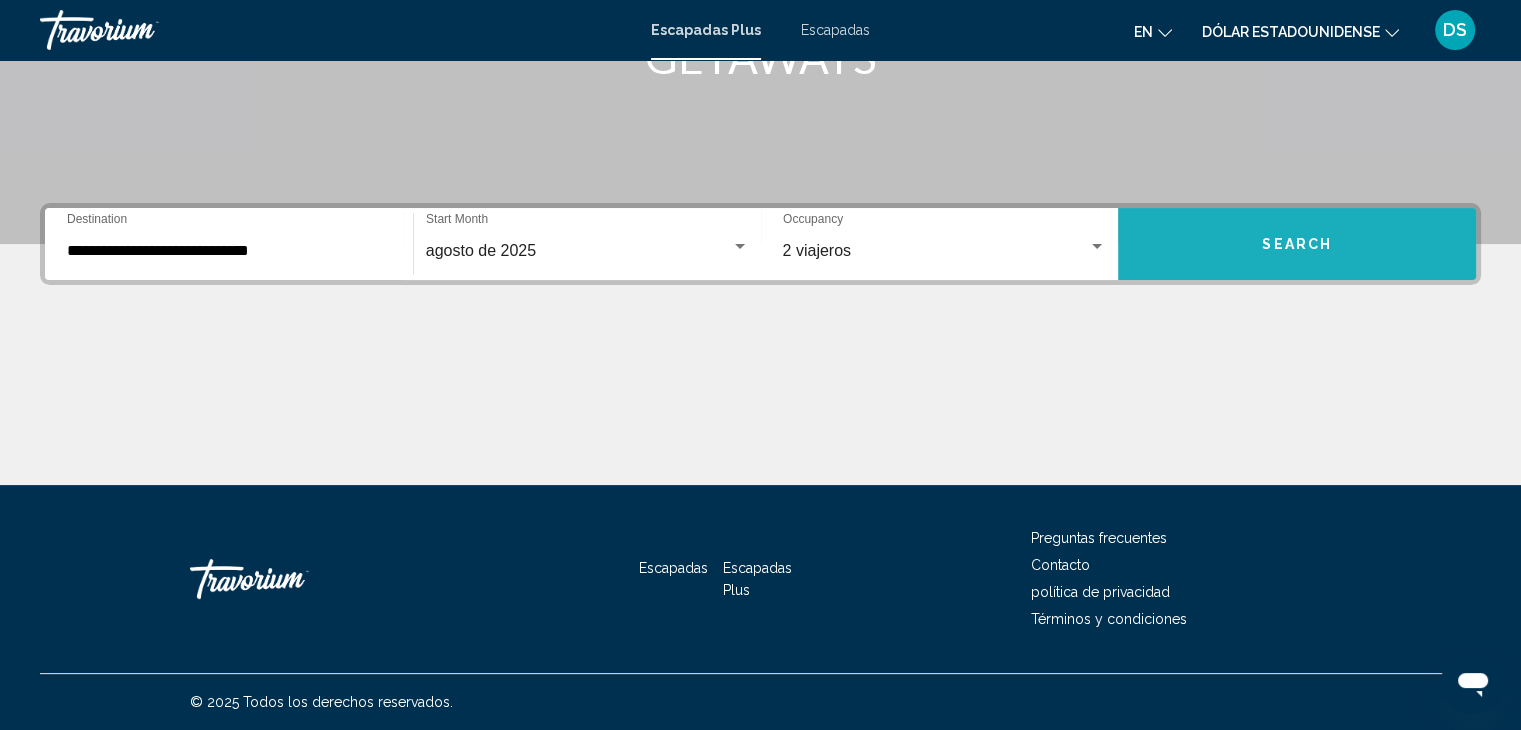click on "Search" at bounding box center (1297, 245) 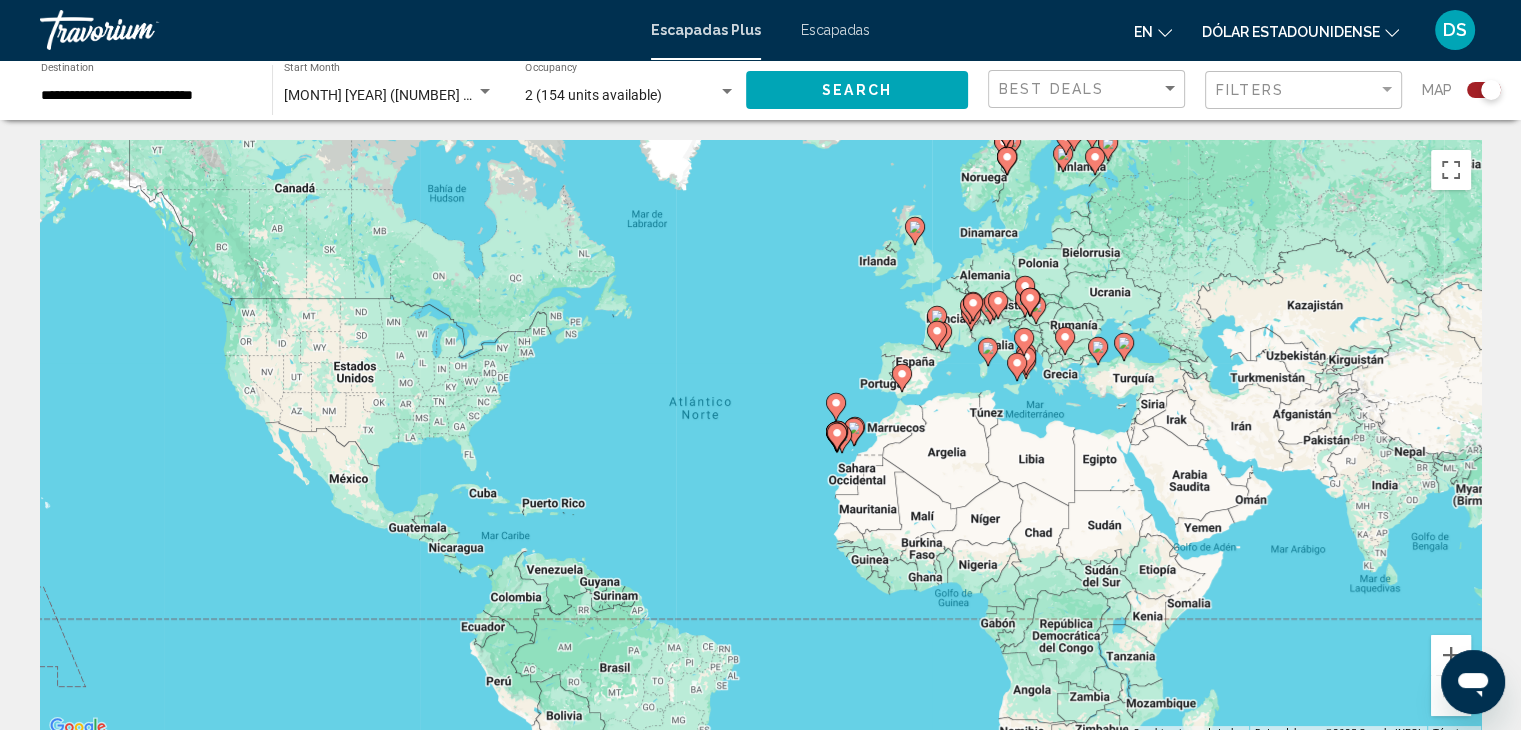 click 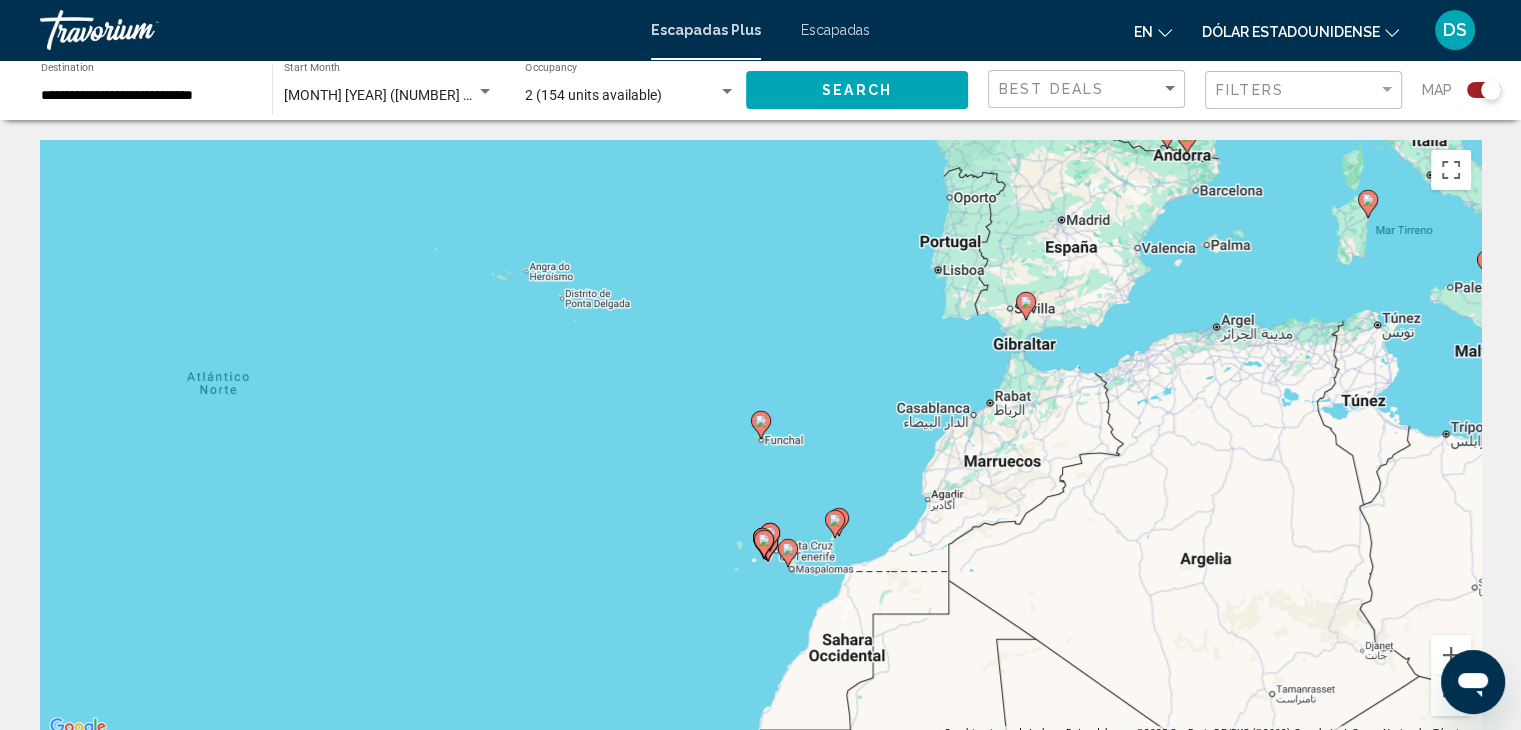 click on "Para activar la función de arrastre con el teclado, pulsa Alt + Intro. Cuando hayas habilitado esa función, usa las teclas de flecha para mover el marcador. Para completar el arrastre, pulsa Intro. Para cancelar, pulsa Escape." at bounding box center [760, 440] 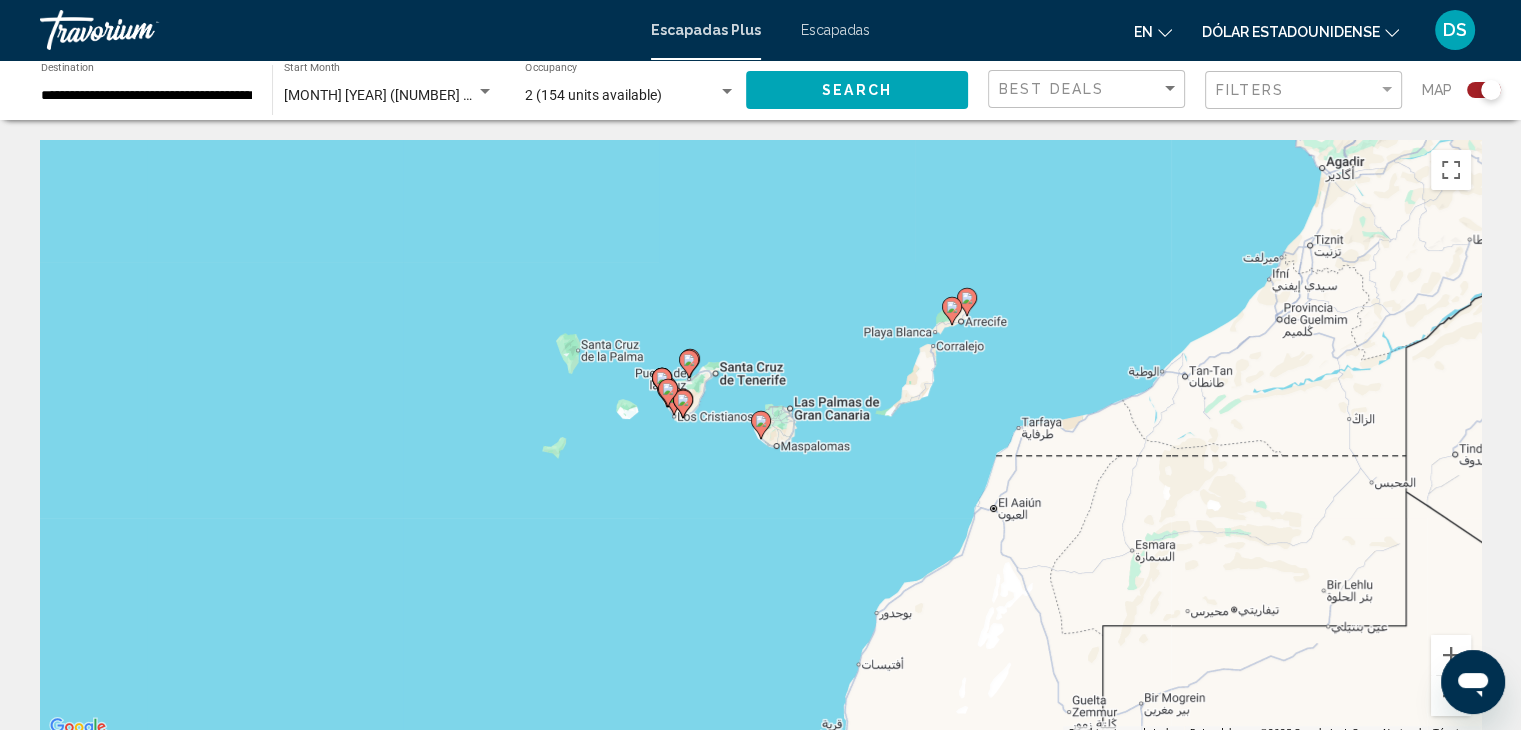 click 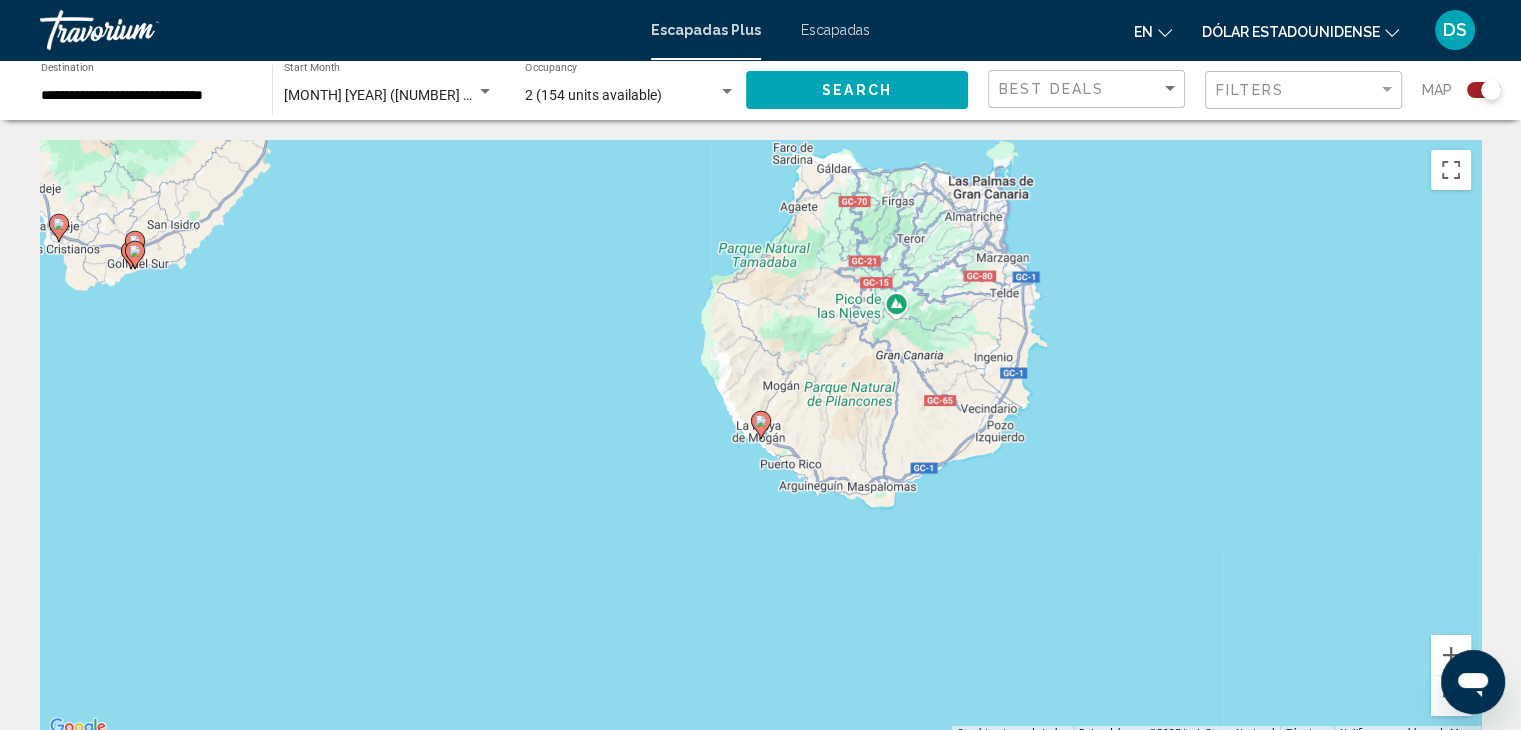click 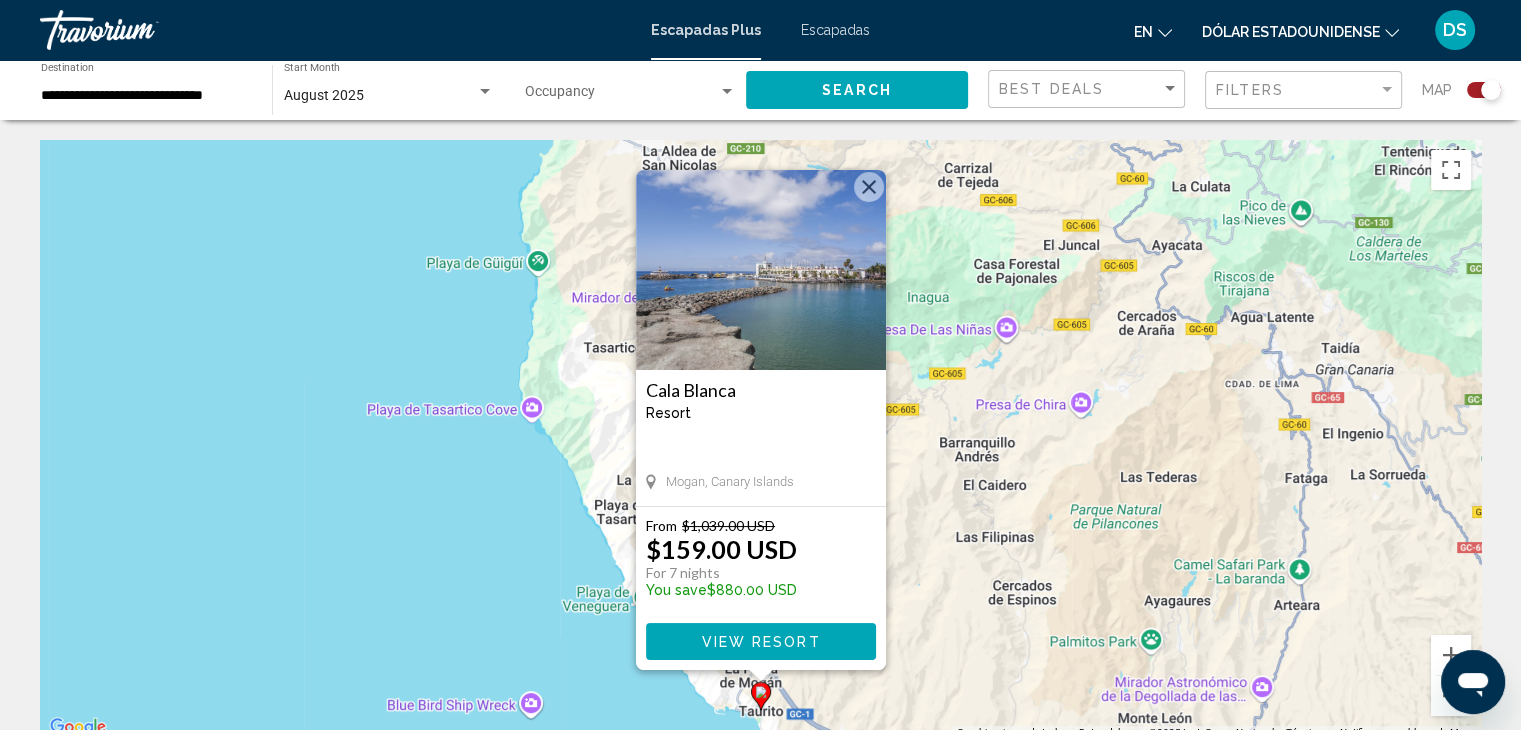 click on "[CITY]  Resort  -  This is an adults only resort" at bounding box center [761, 408] 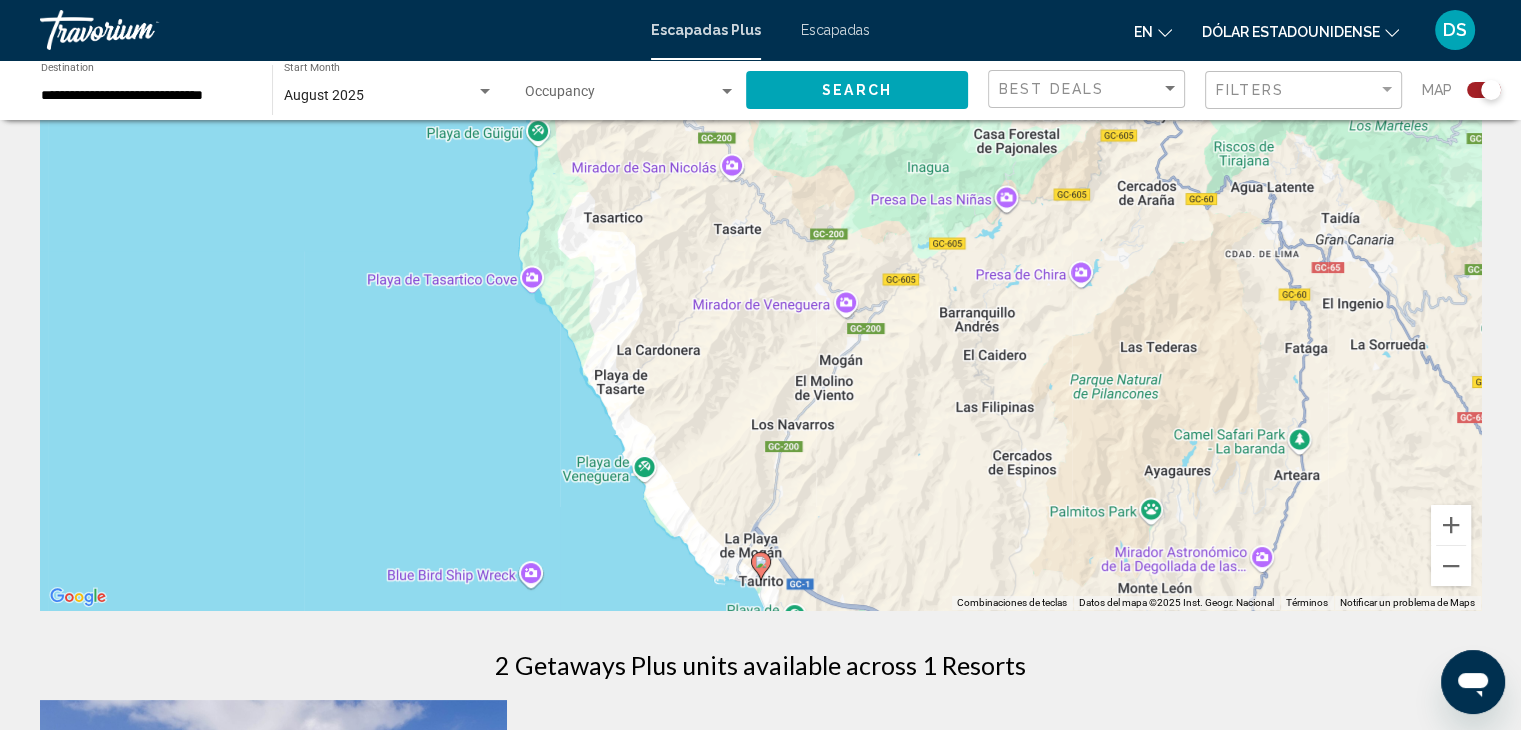 scroll, scrollTop: 100, scrollLeft: 0, axis: vertical 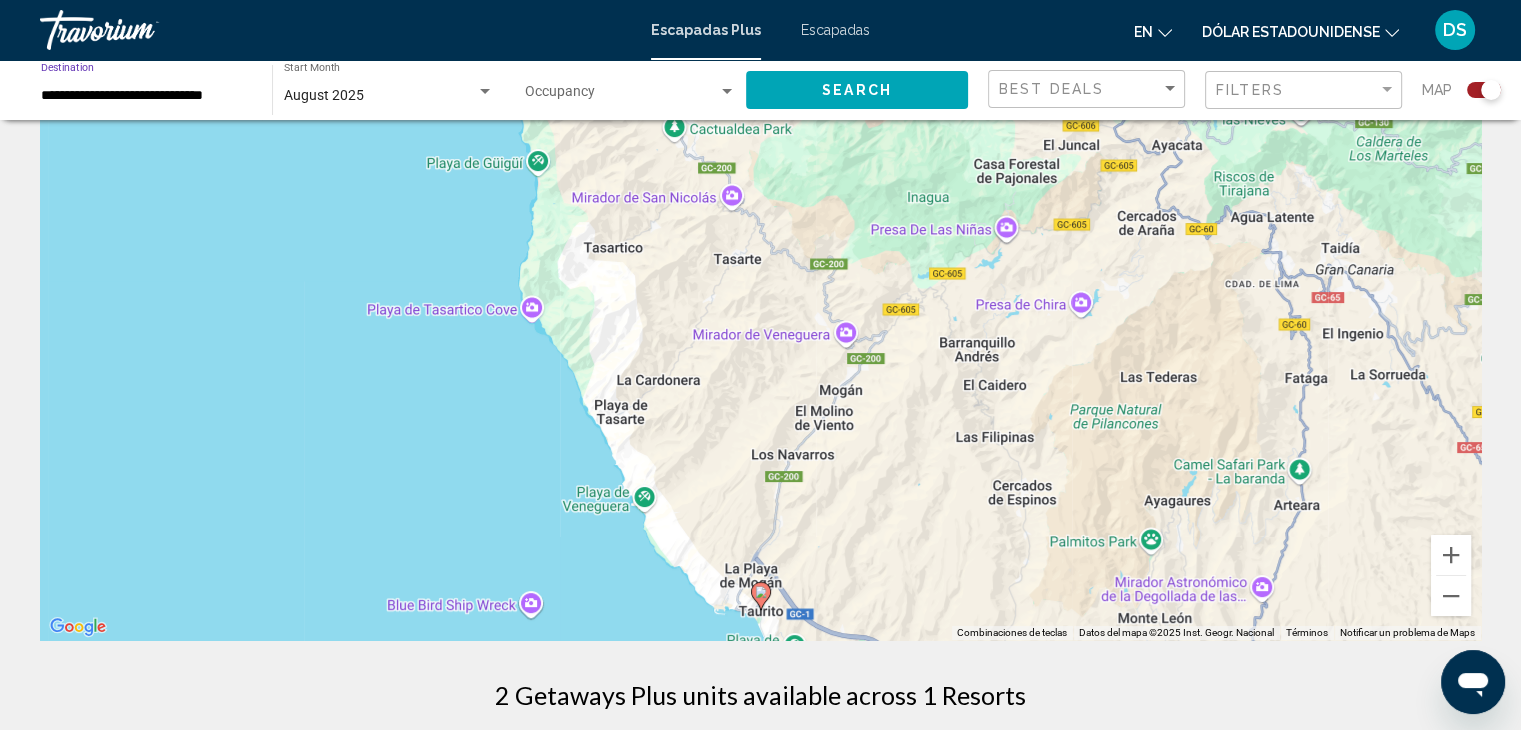 click on "**********" at bounding box center (146, 96) 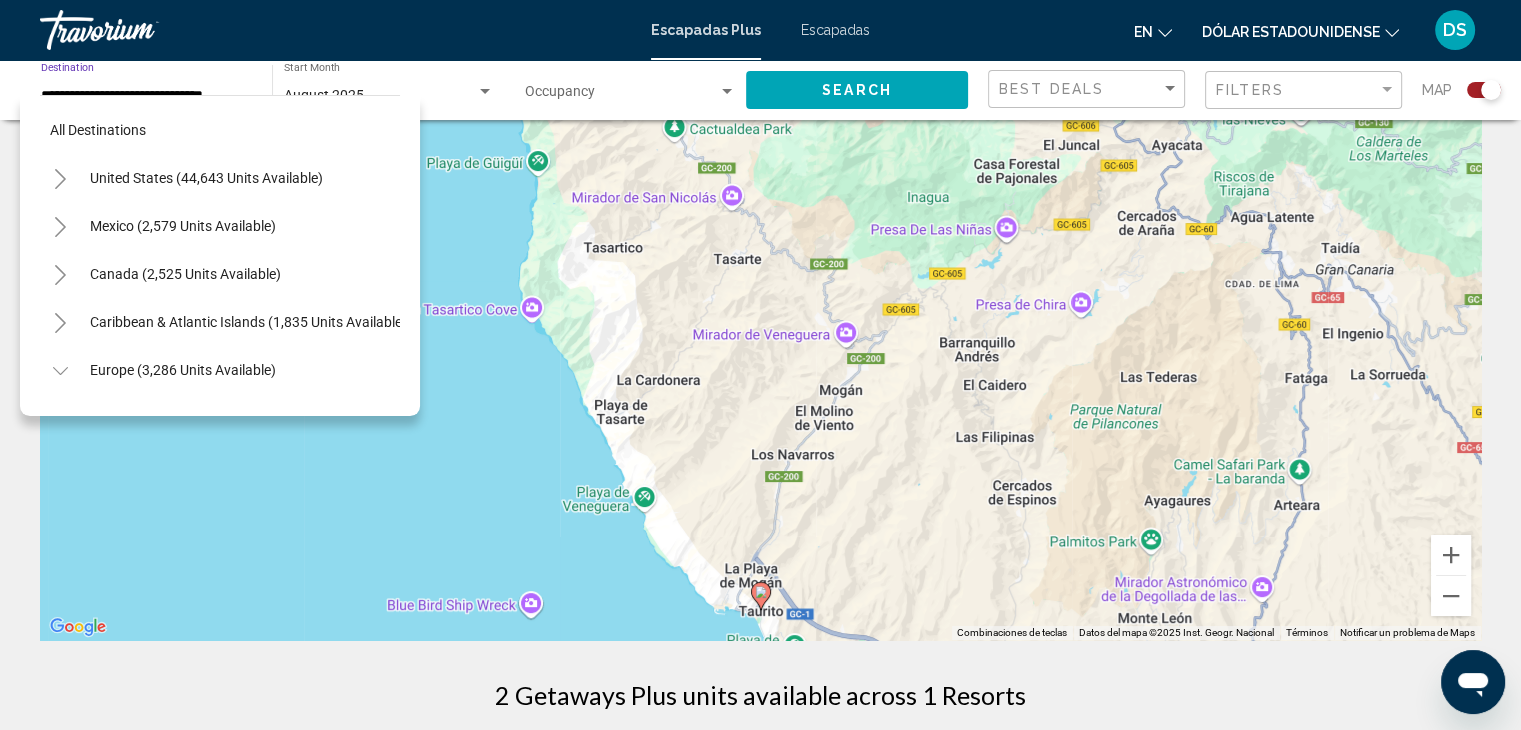 scroll, scrollTop: 894, scrollLeft: 0, axis: vertical 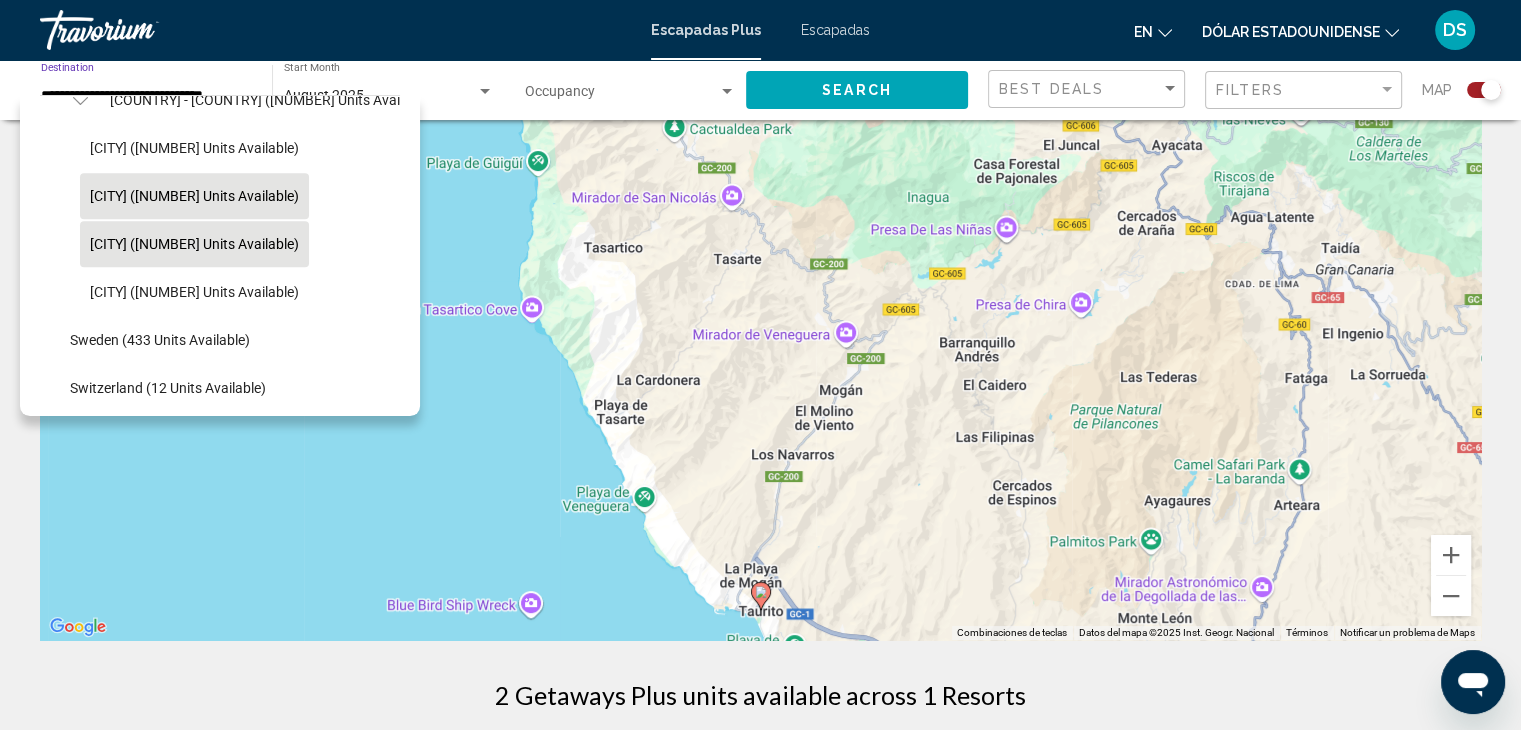 click on "[CITY] ([NUMBER] units available)" 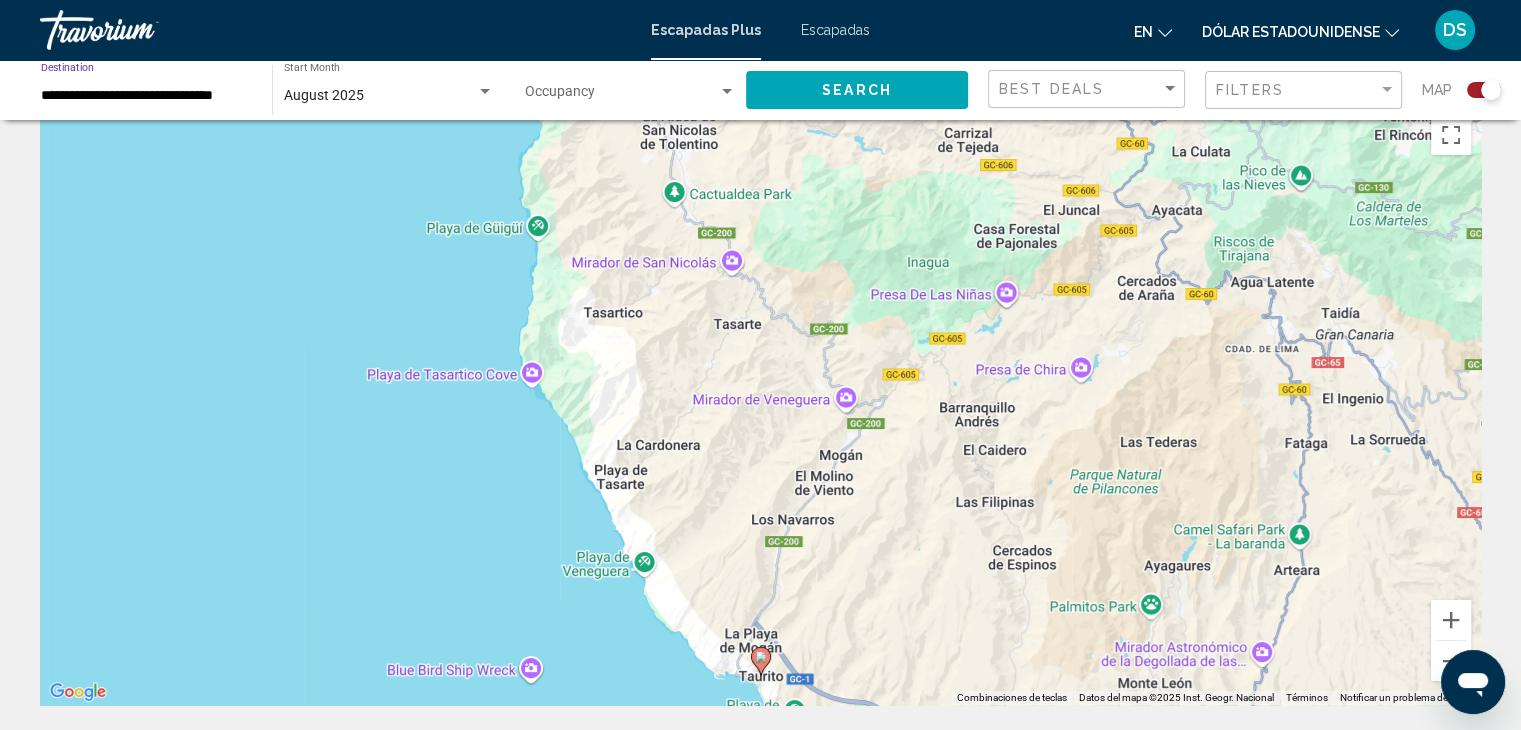 scroll, scrollTop: 0, scrollLeft: 0, axis: both 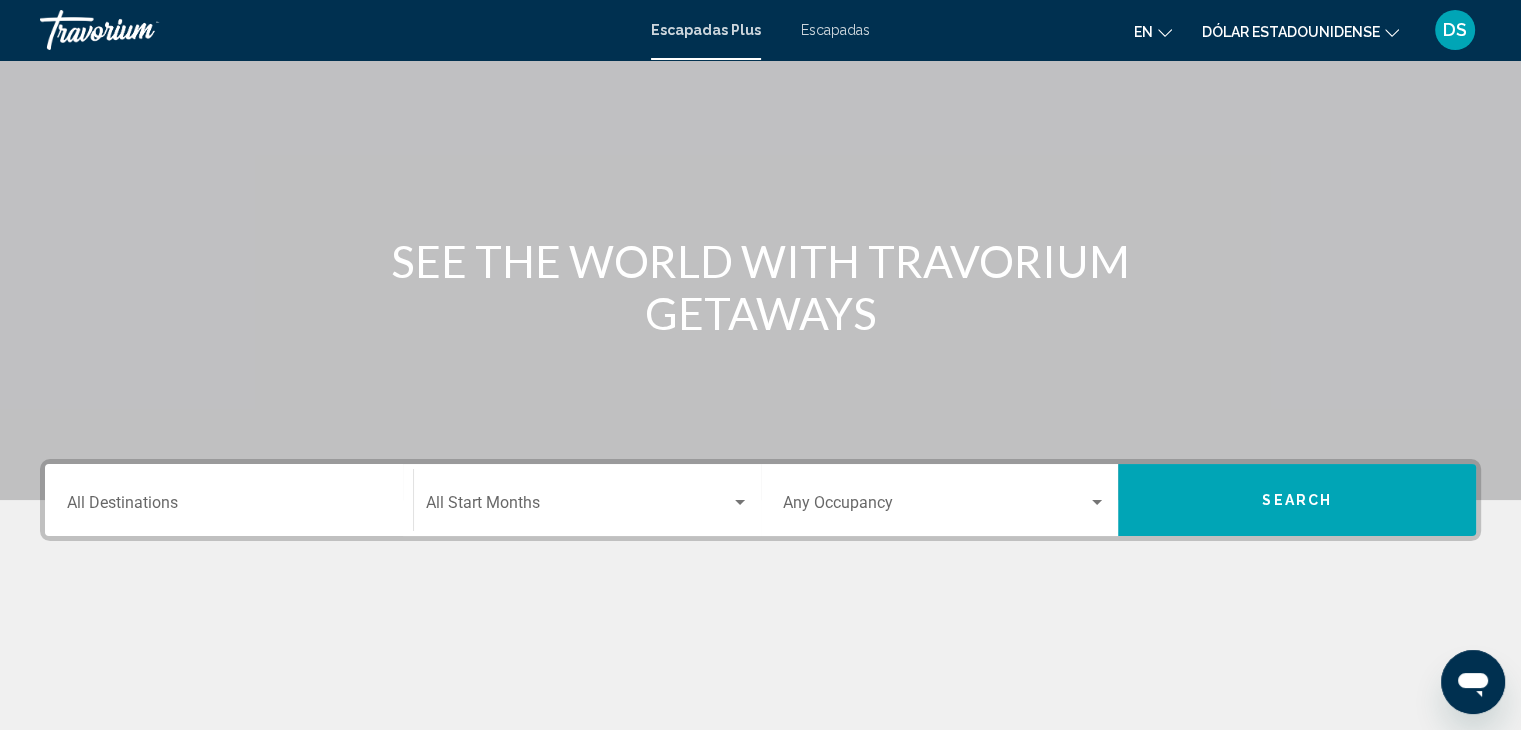 click on "Destination All Destinations" at bounding box center [229, 507] 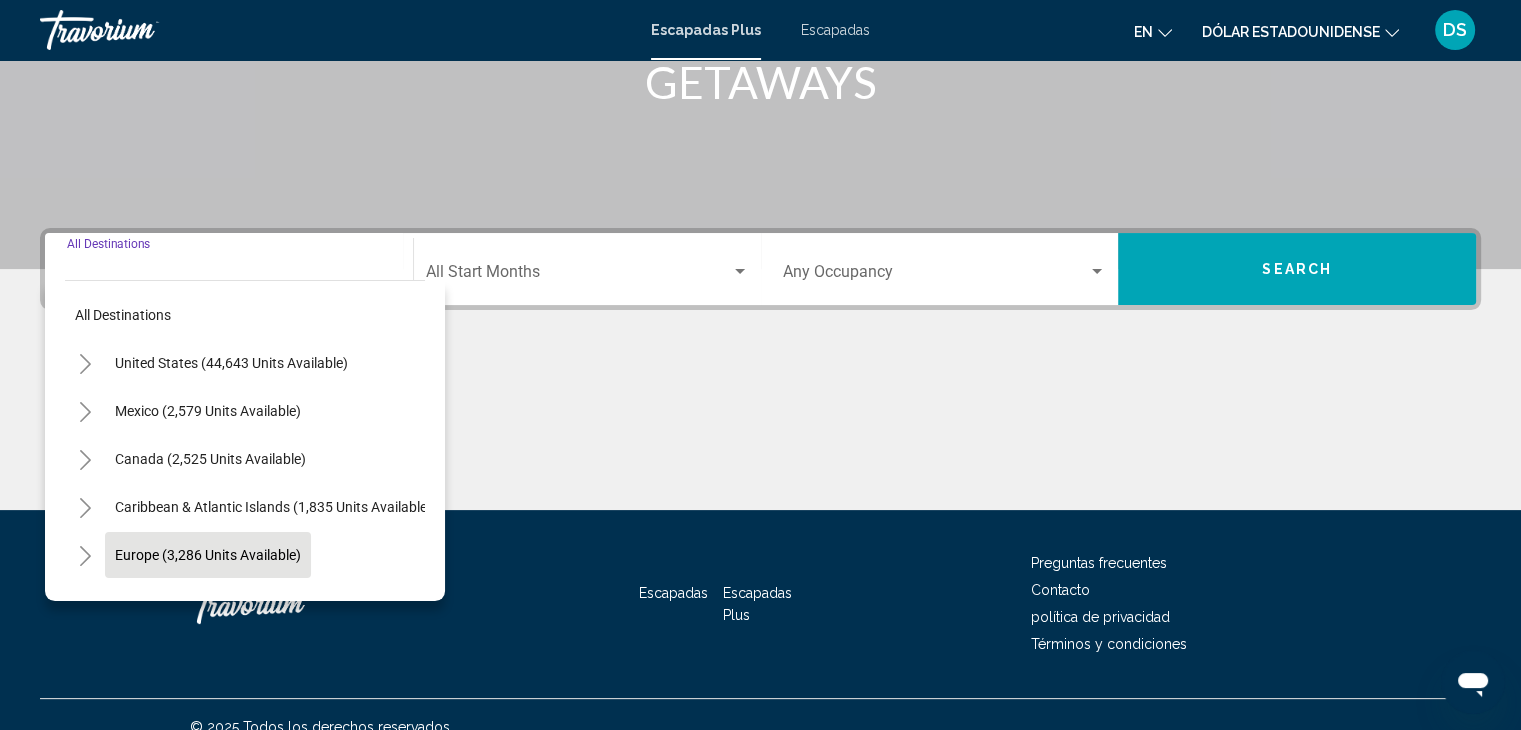 scroll, scrollTop: 356, scrollLeft: 0, axis: vertical 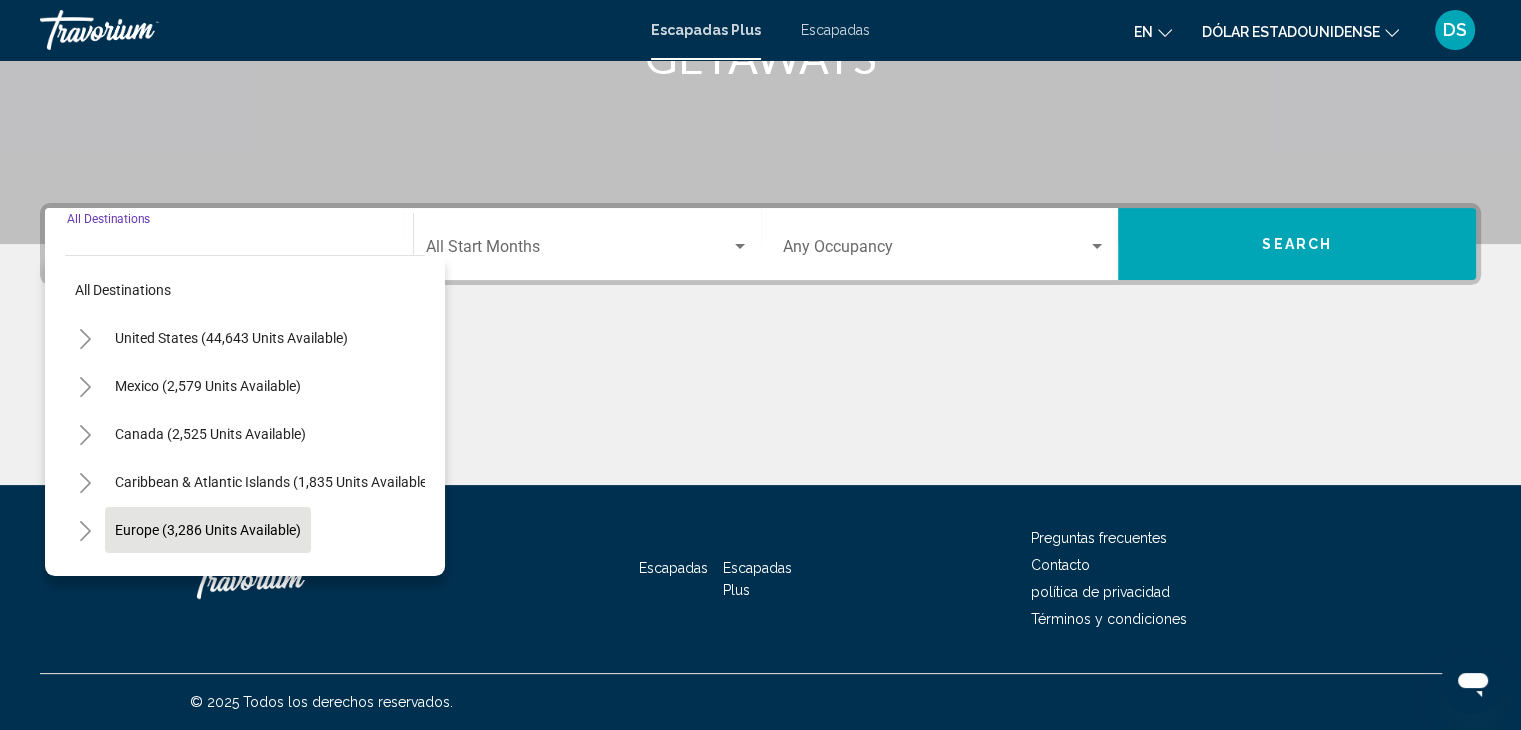 click on "Europe (3,286 units available)" at bounding box center (208, 578) 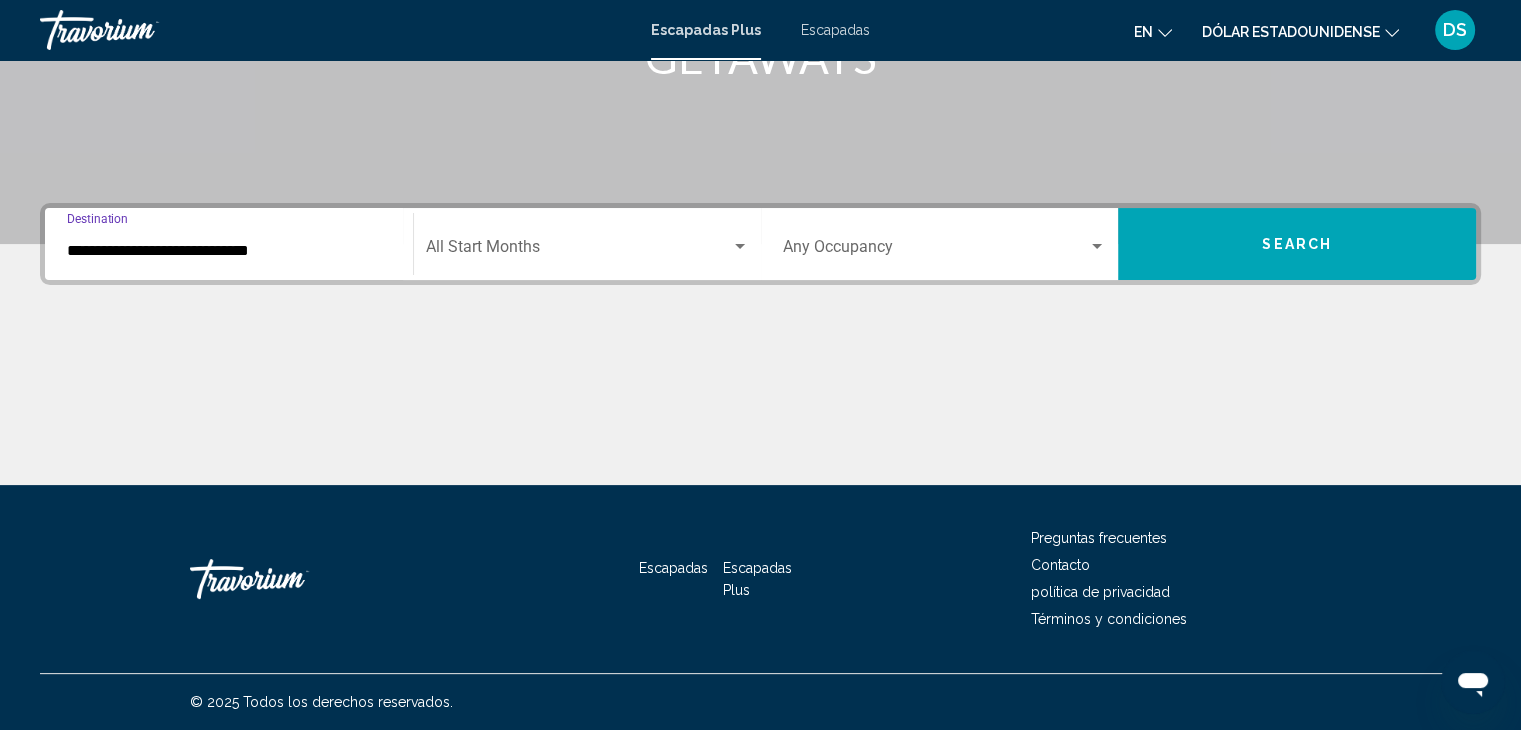 click at bounding box center [578, 251] 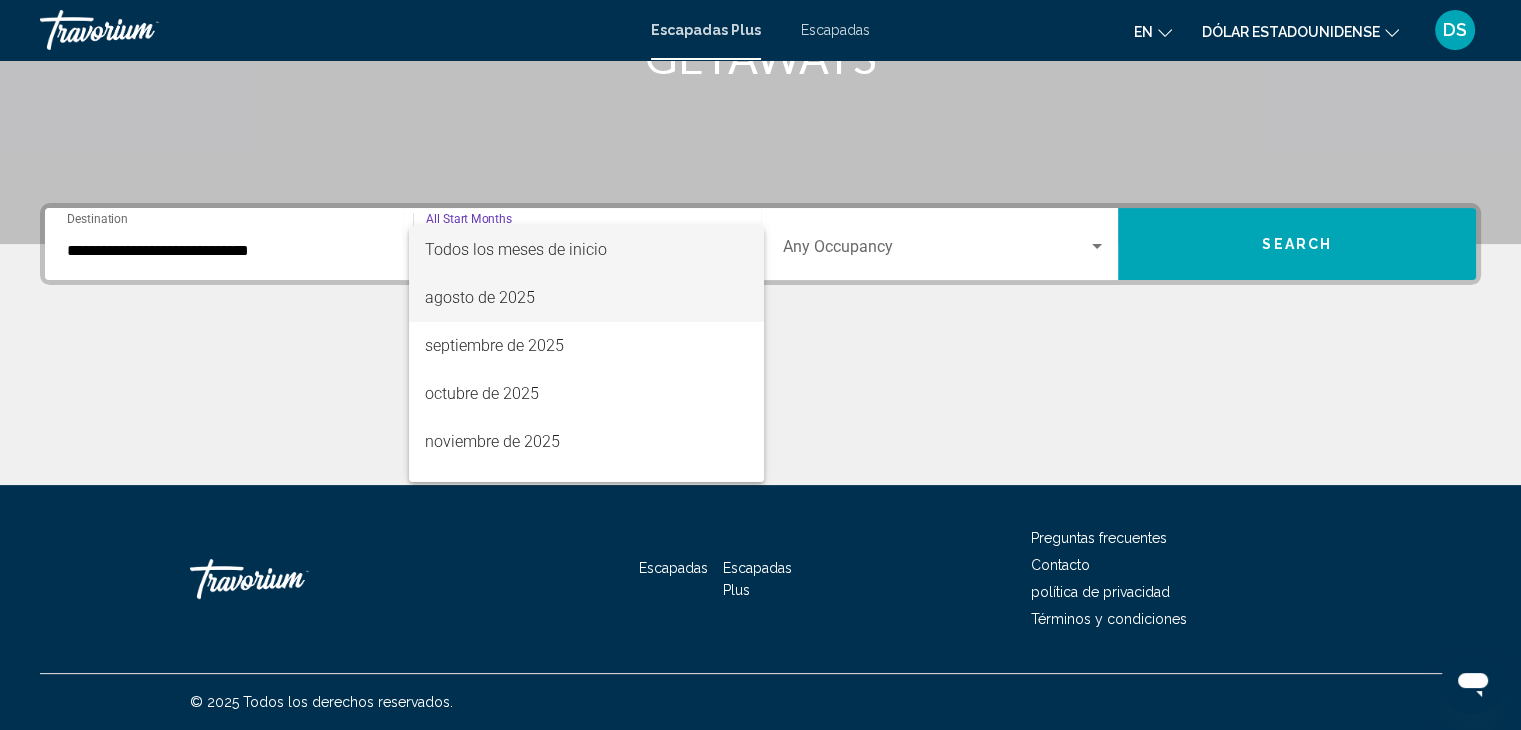 click on "agosto de 2025" at bounding box center [480, 297] 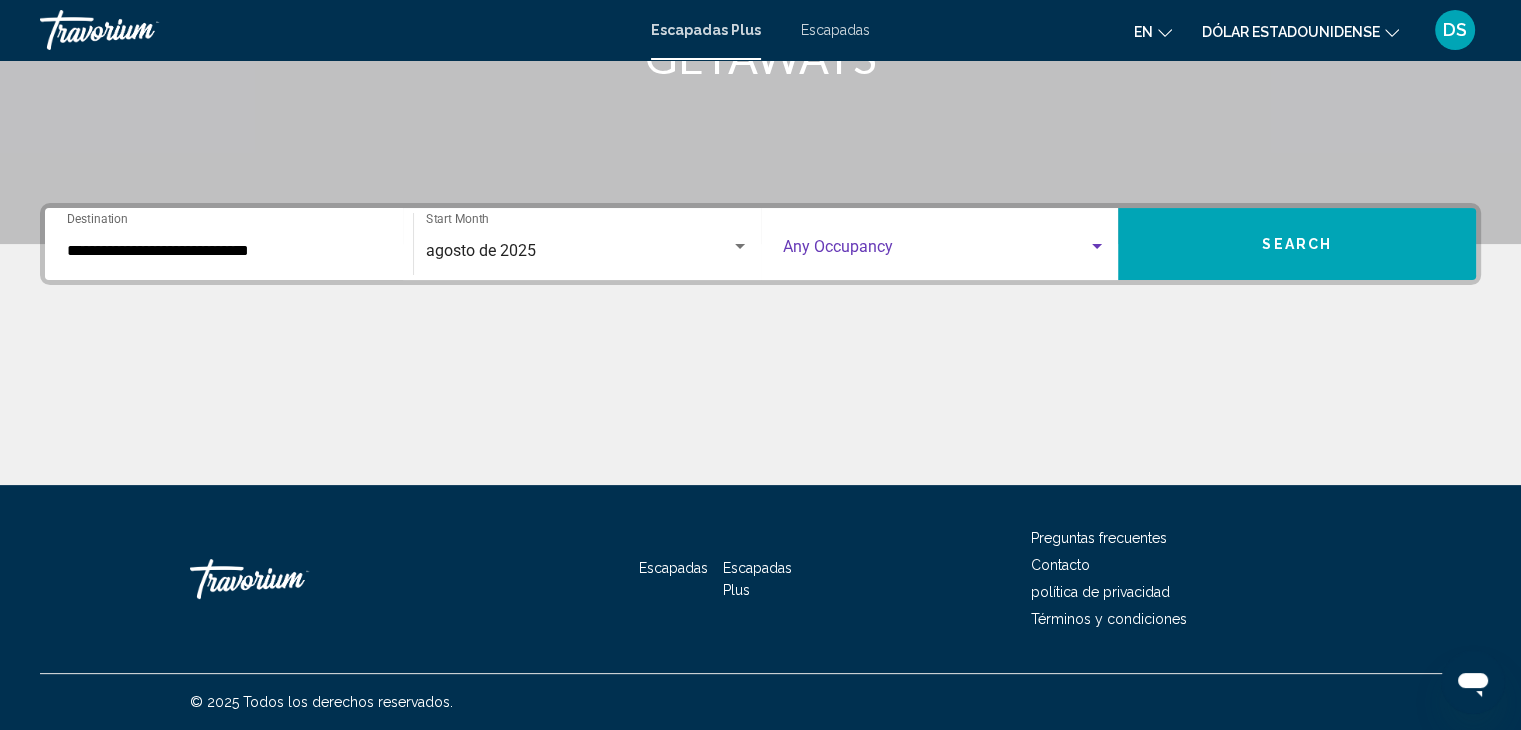 click at bounding box center (936, 251) 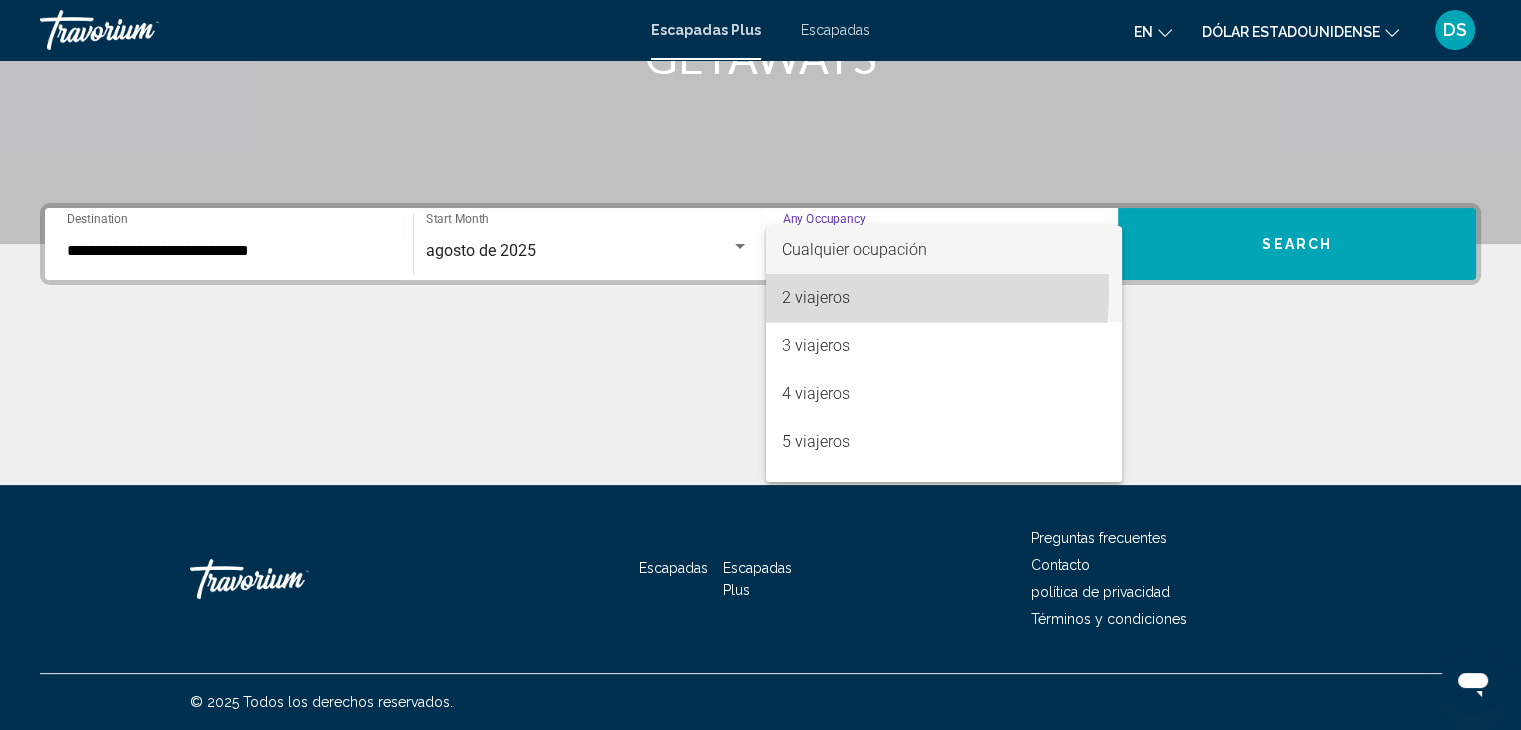 click on "2 viajeros" at bounding box center [816, 297] 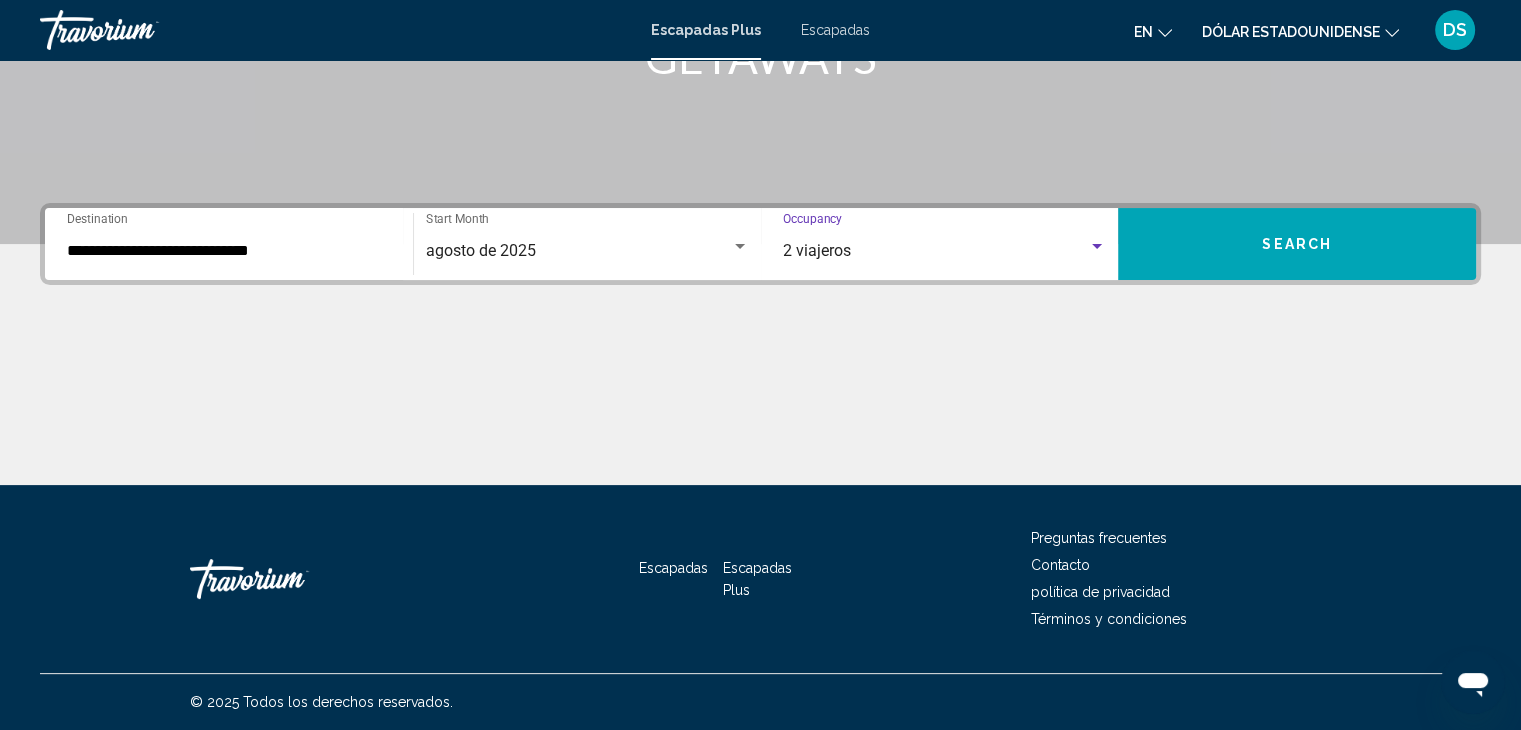 click on "Search" at bounding box center [1297, 244] 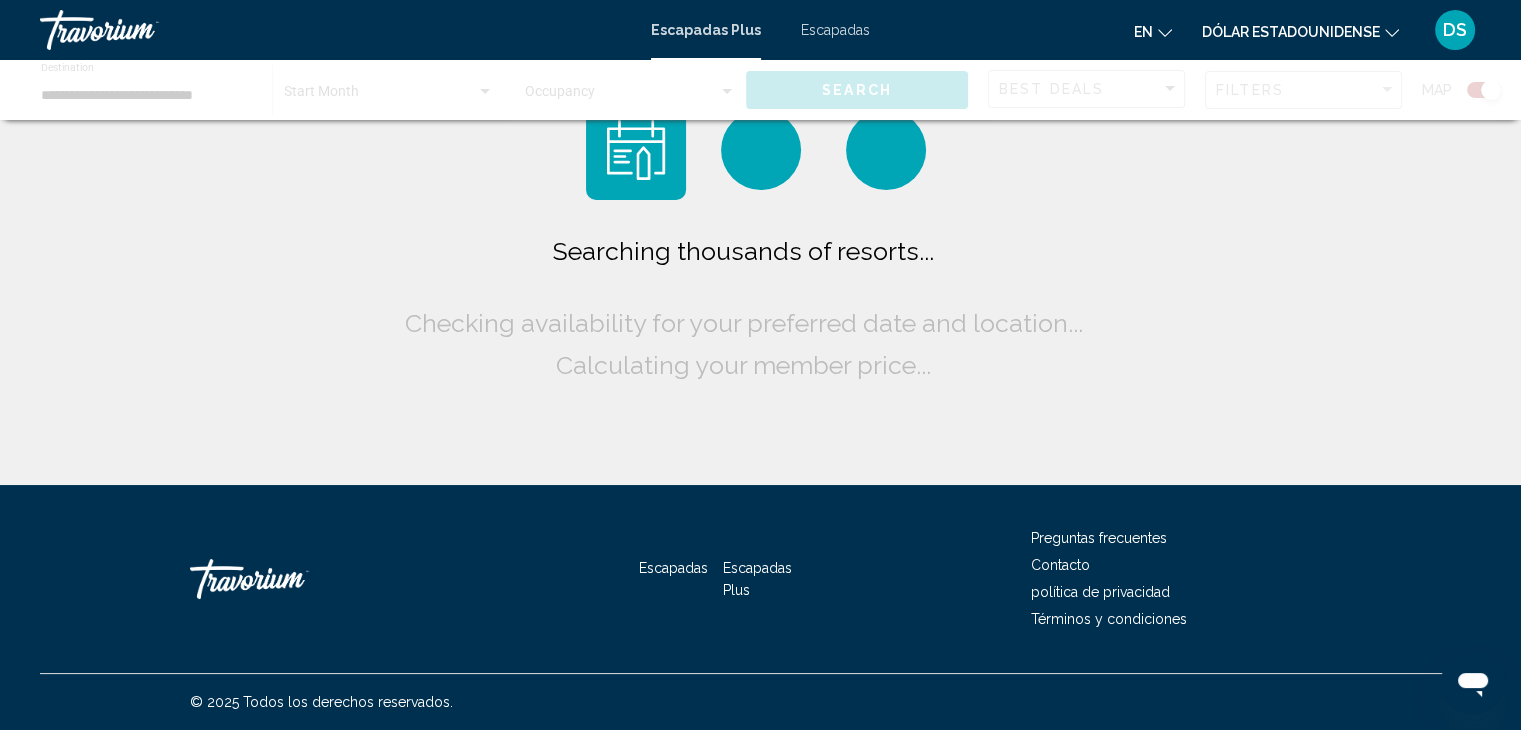 scroll, scrollTop: 0, scrollLeft: 0, axis: both 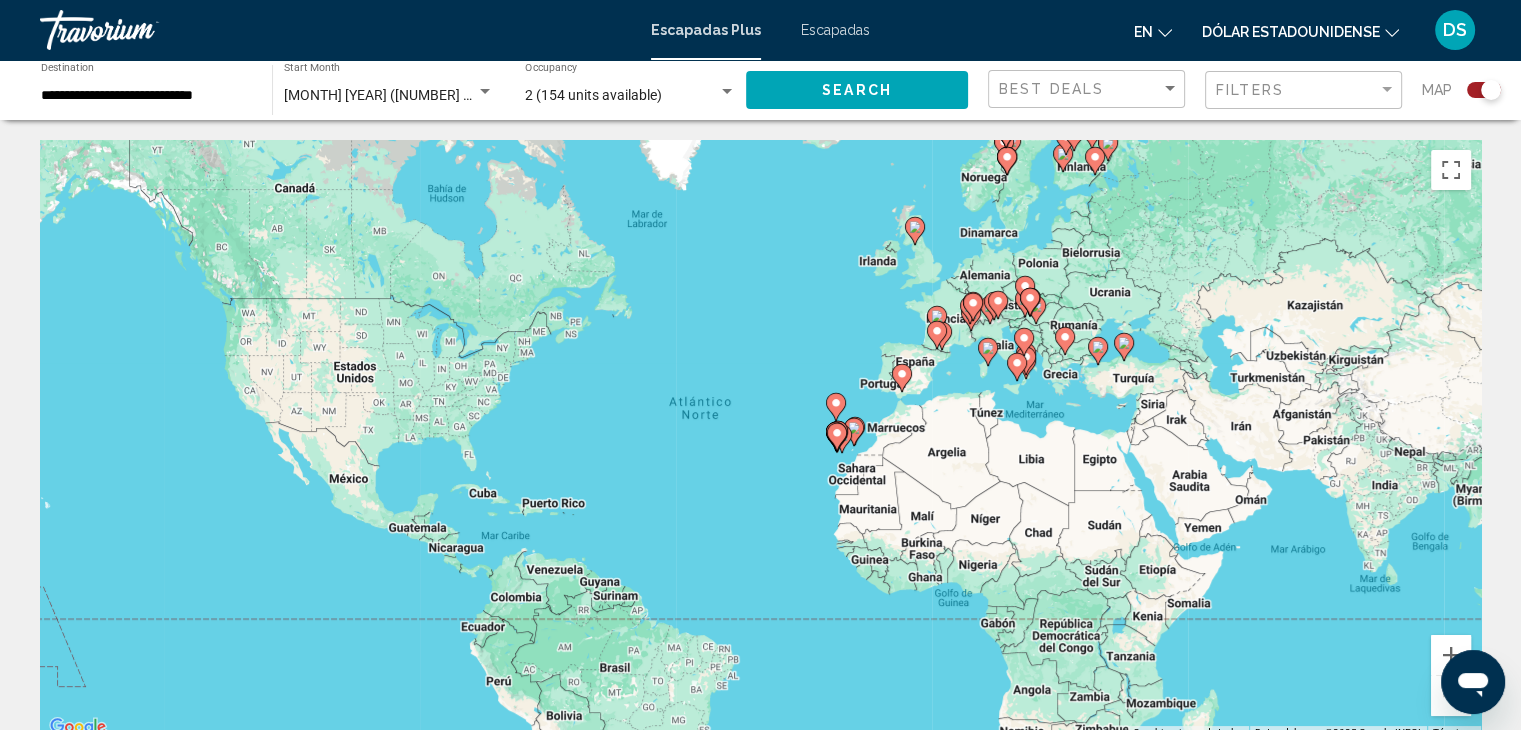 click 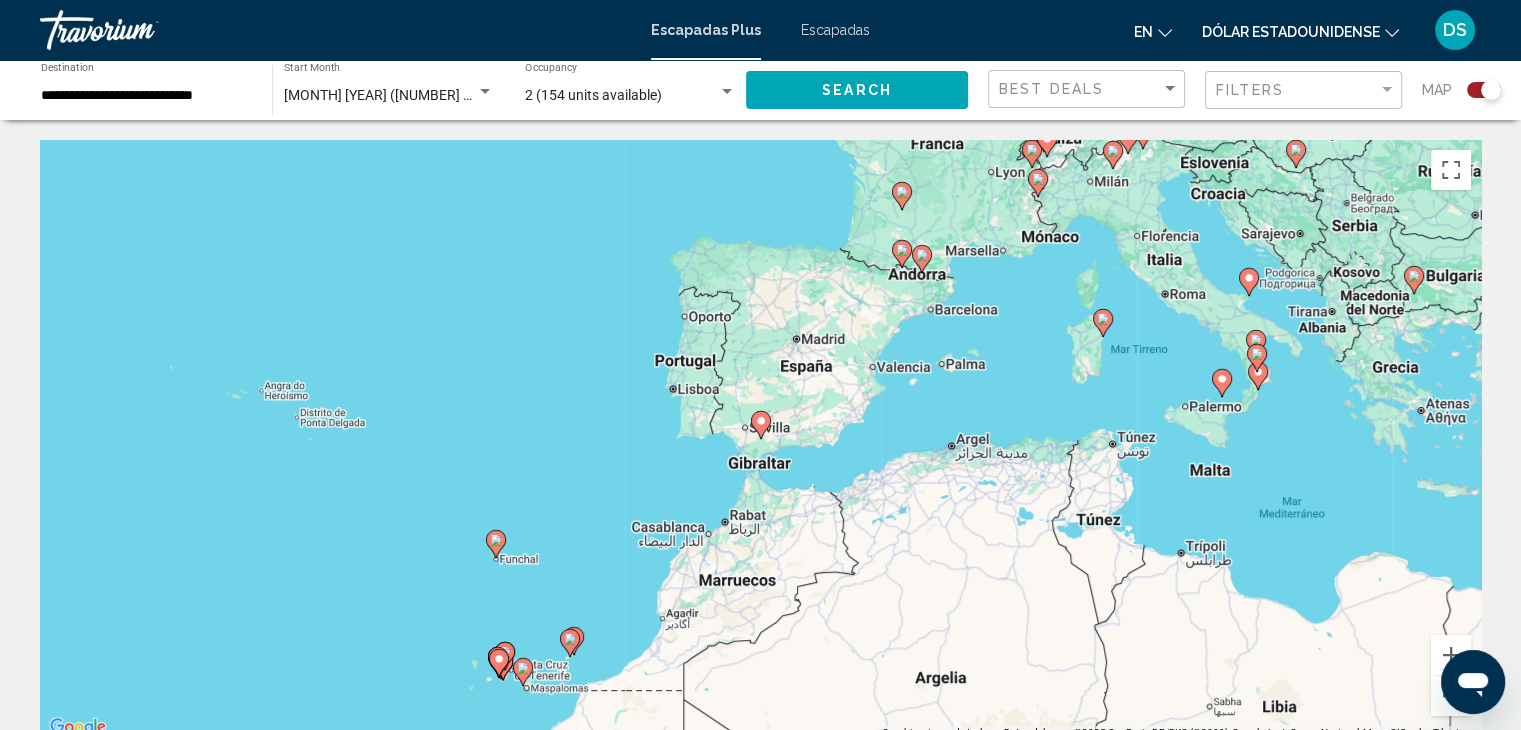 click 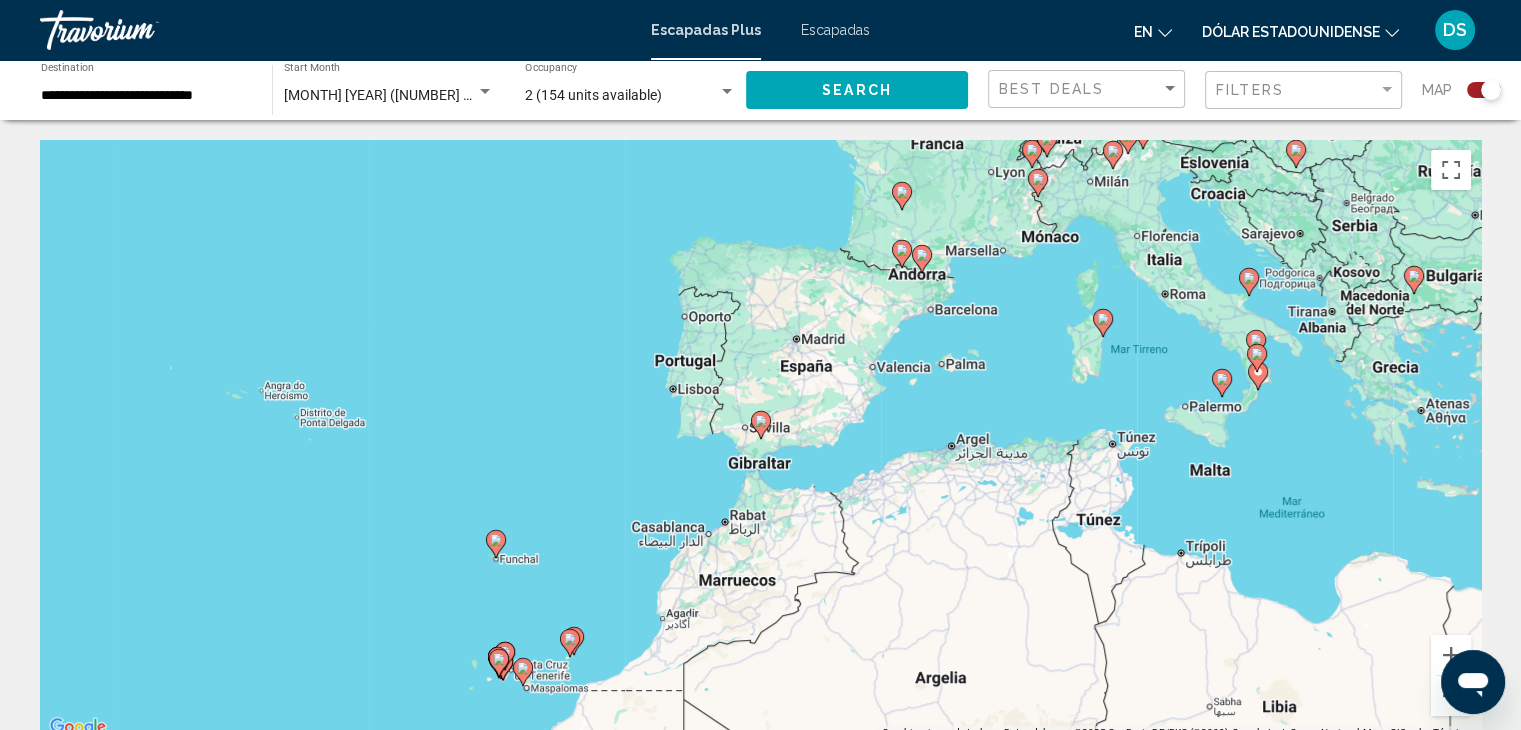 type on "**********" 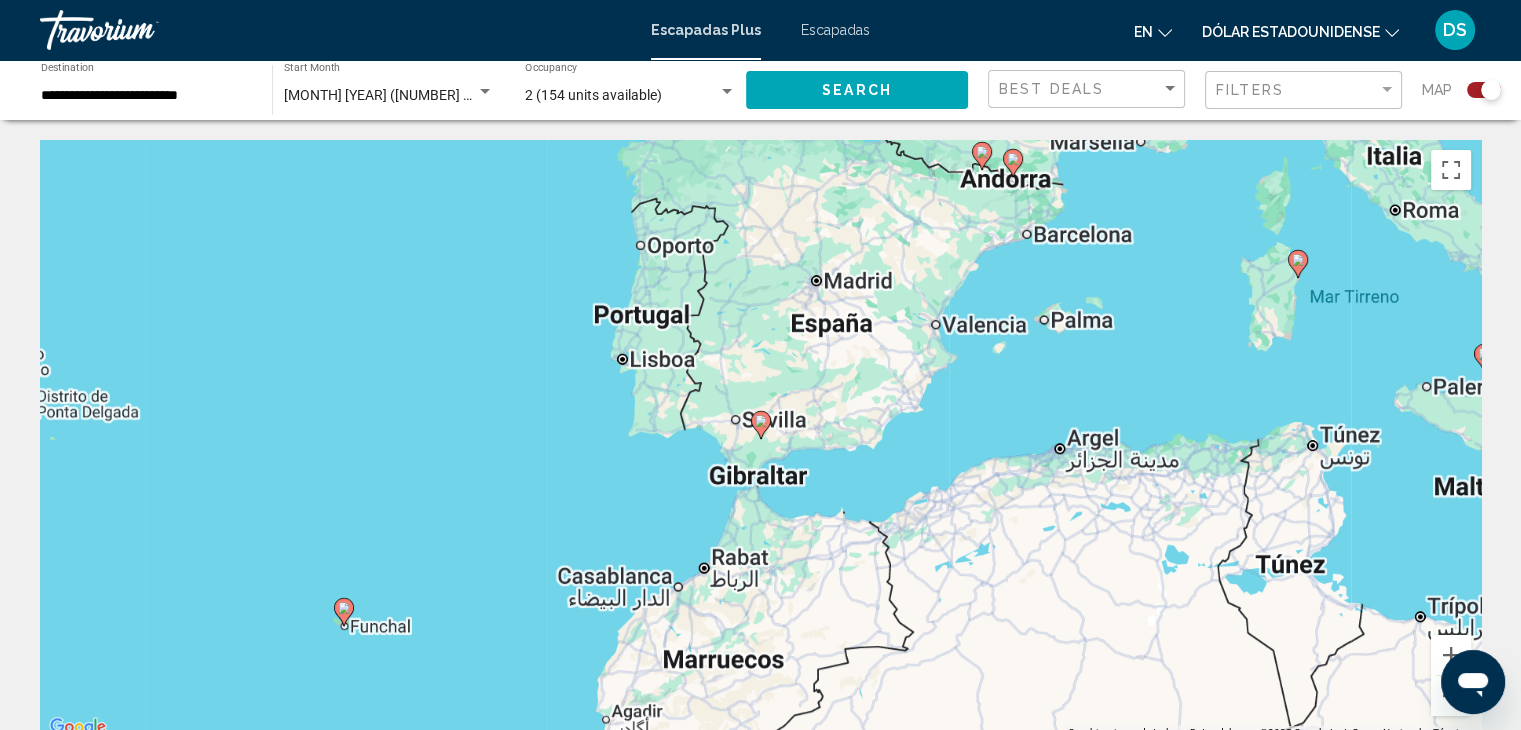click 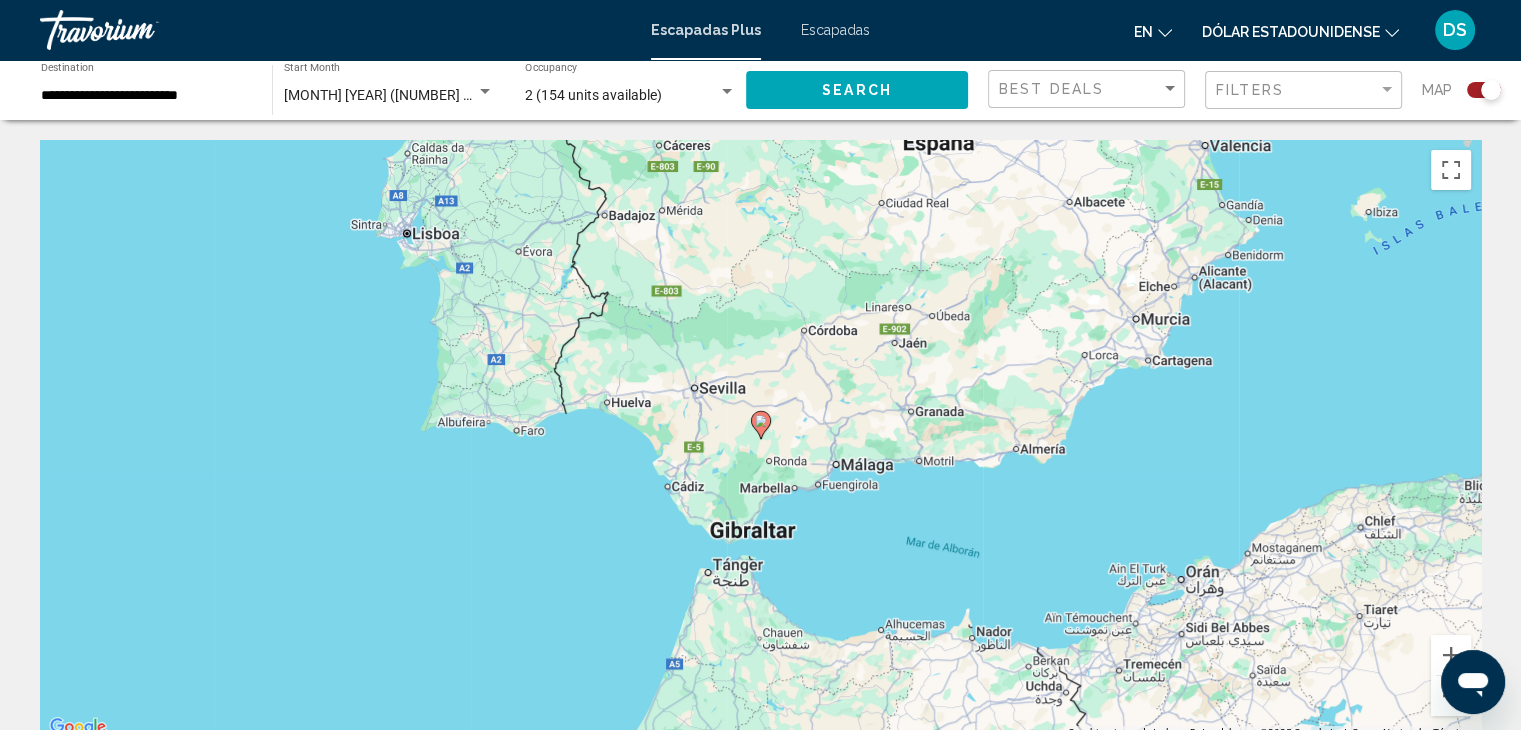 click 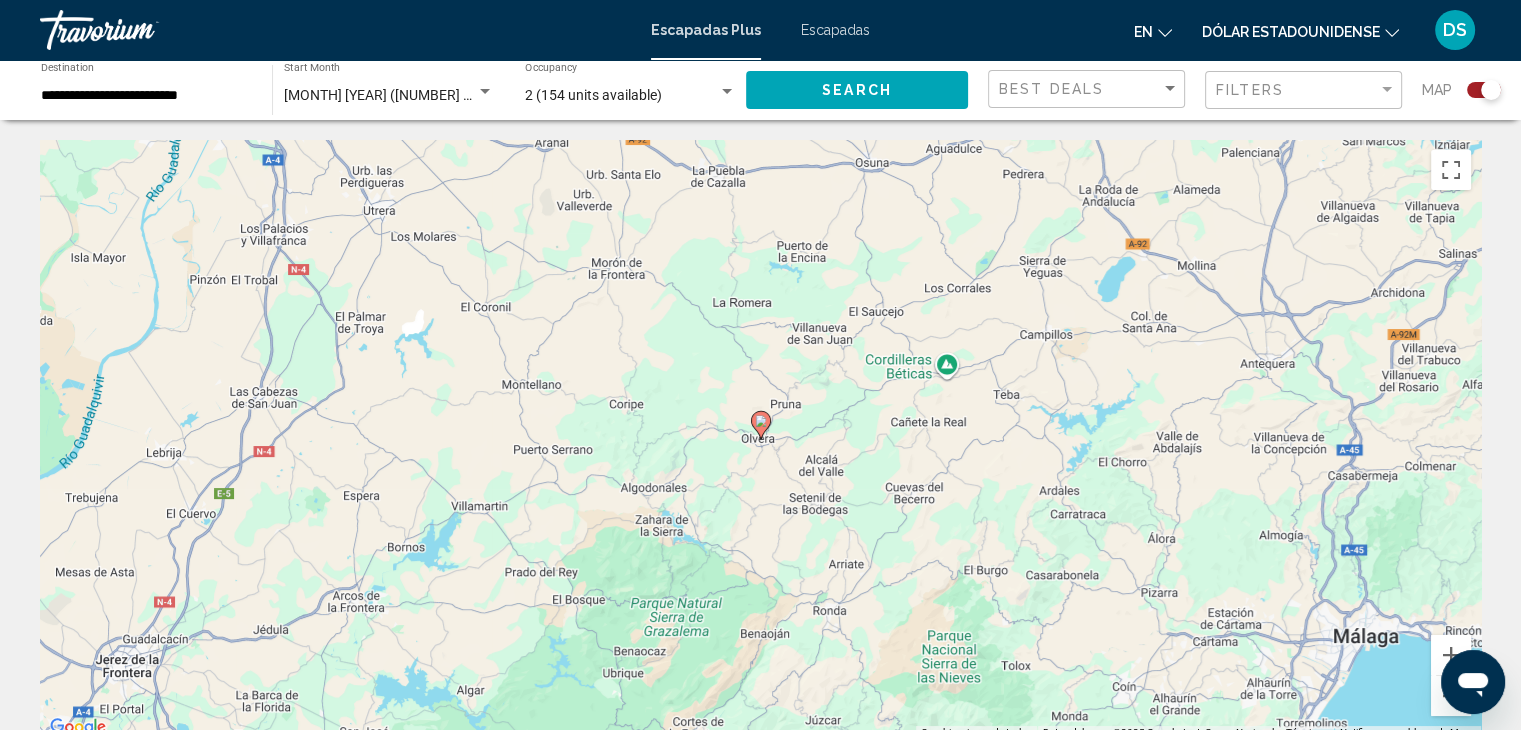 click 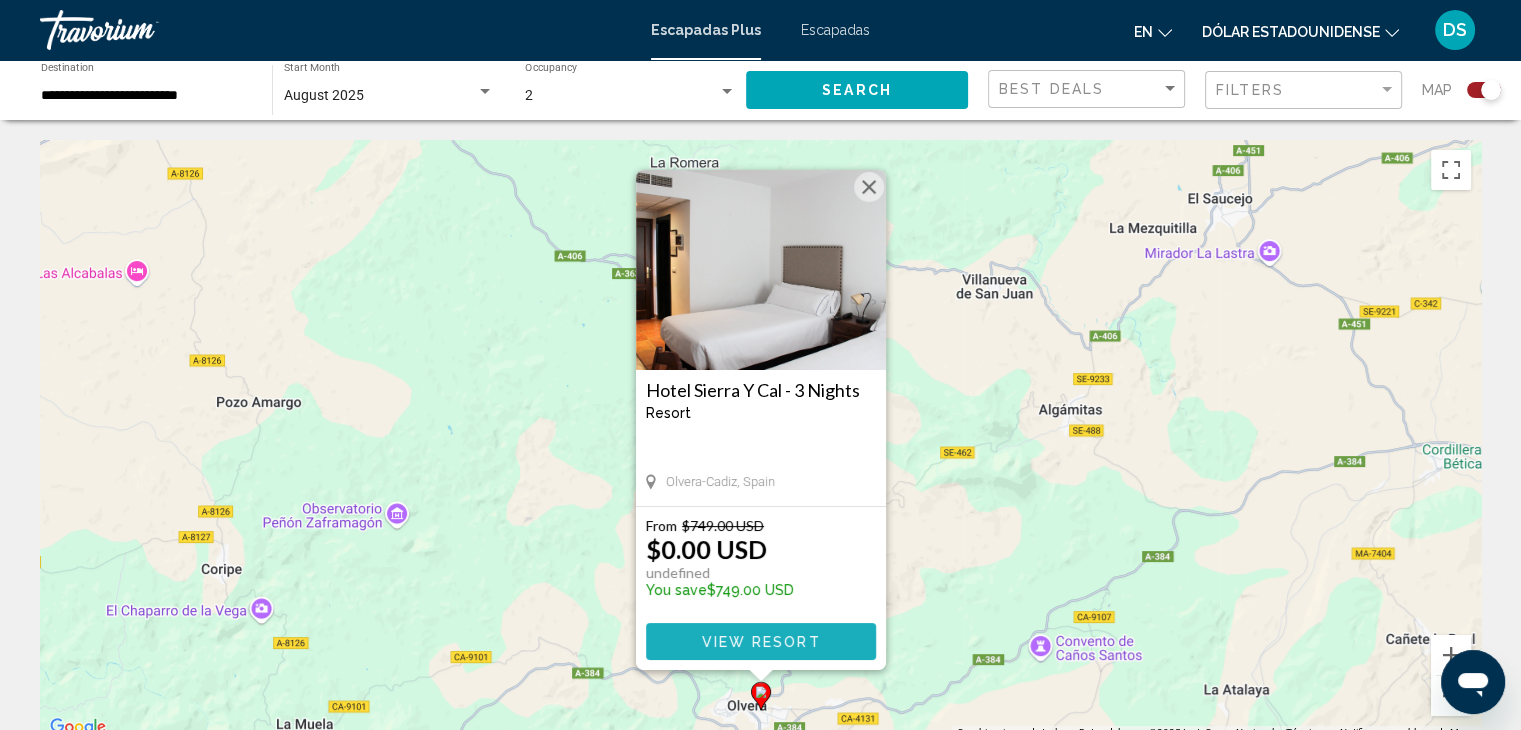 click on "View Resort" at bounding box center (760, 642) 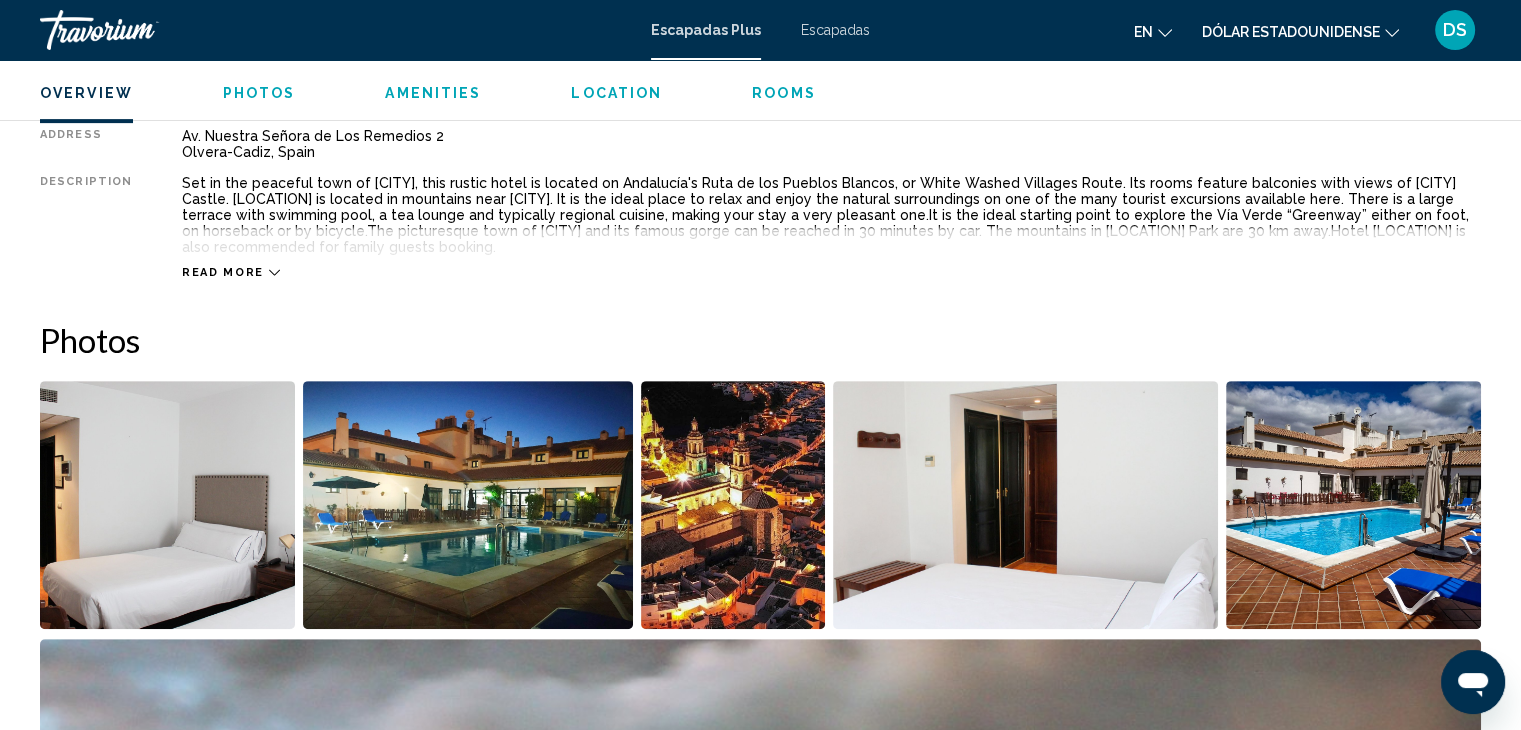 scroll, scrollTop: 567, scrollLeft: 0, axis: vertical 